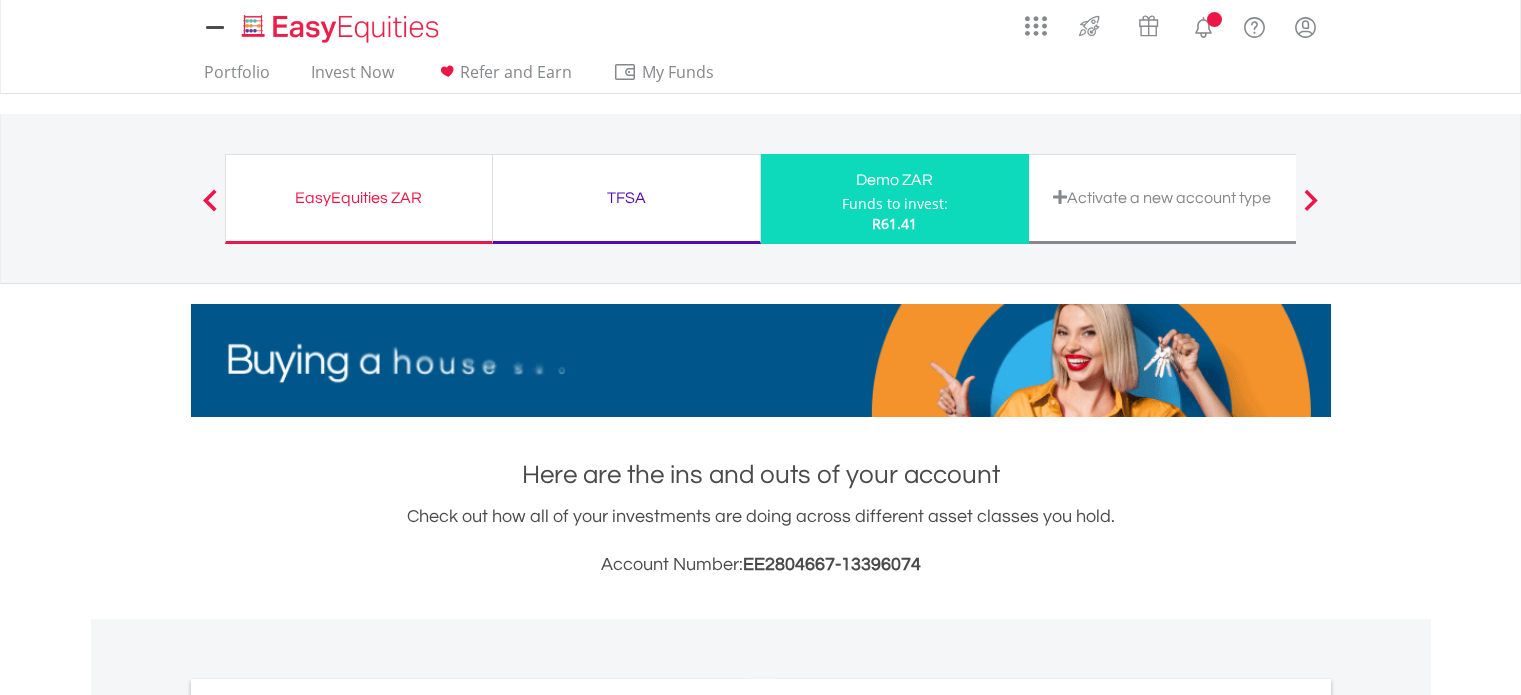 scroll, scrollTop: 0, scrollLeft: 0, axis: both 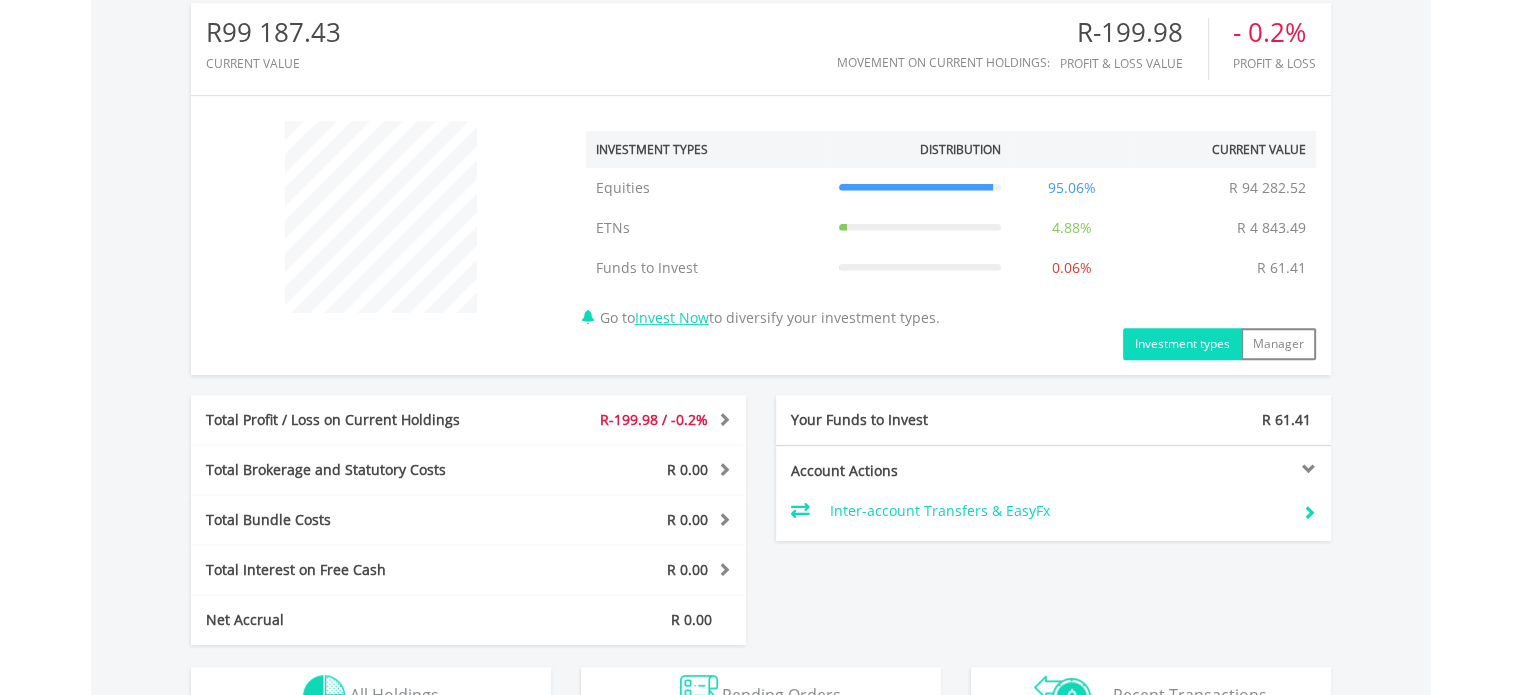 drag, startPoint x: 1527, startPoint y: 273, endPoint x: 1535, endPoint y: 523, distance: 250.12796 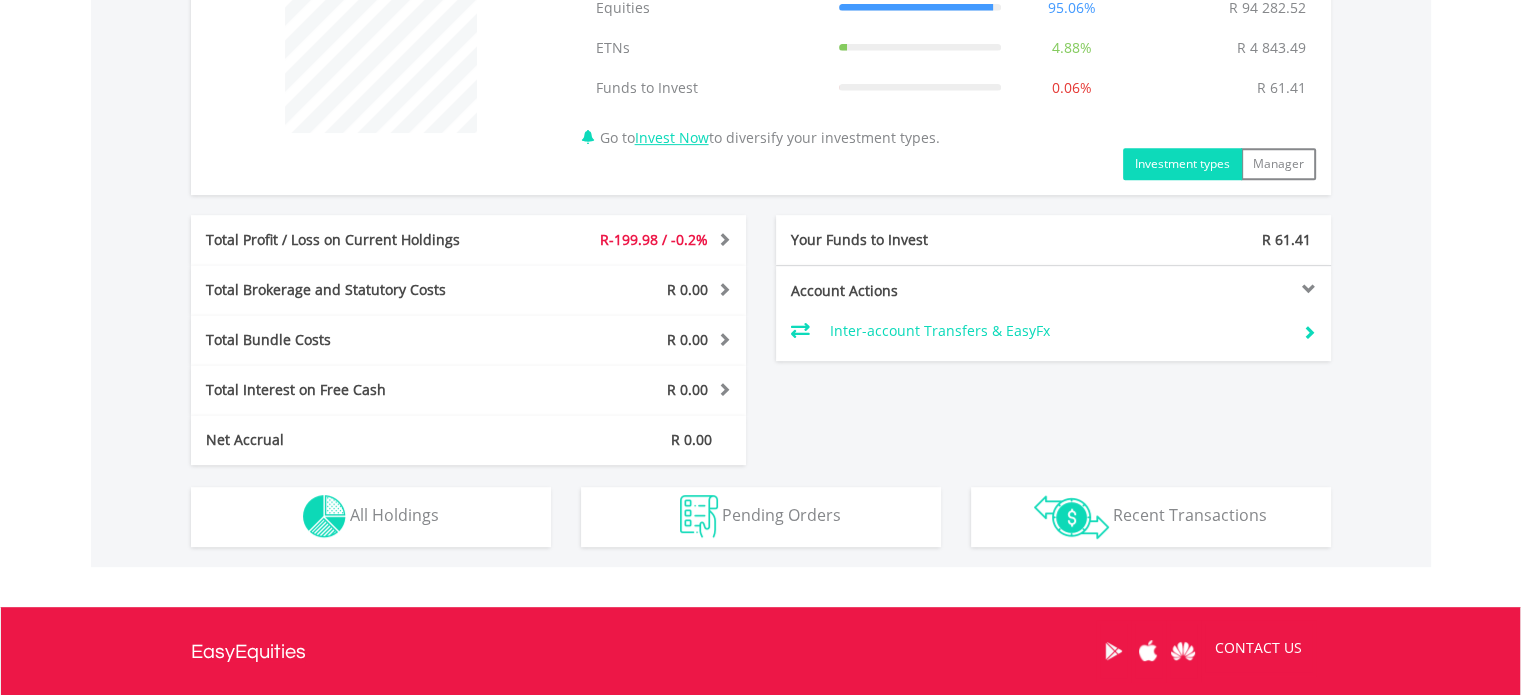 scroll, scrollTop: 850, scrollLeft: 0, axis: vertical 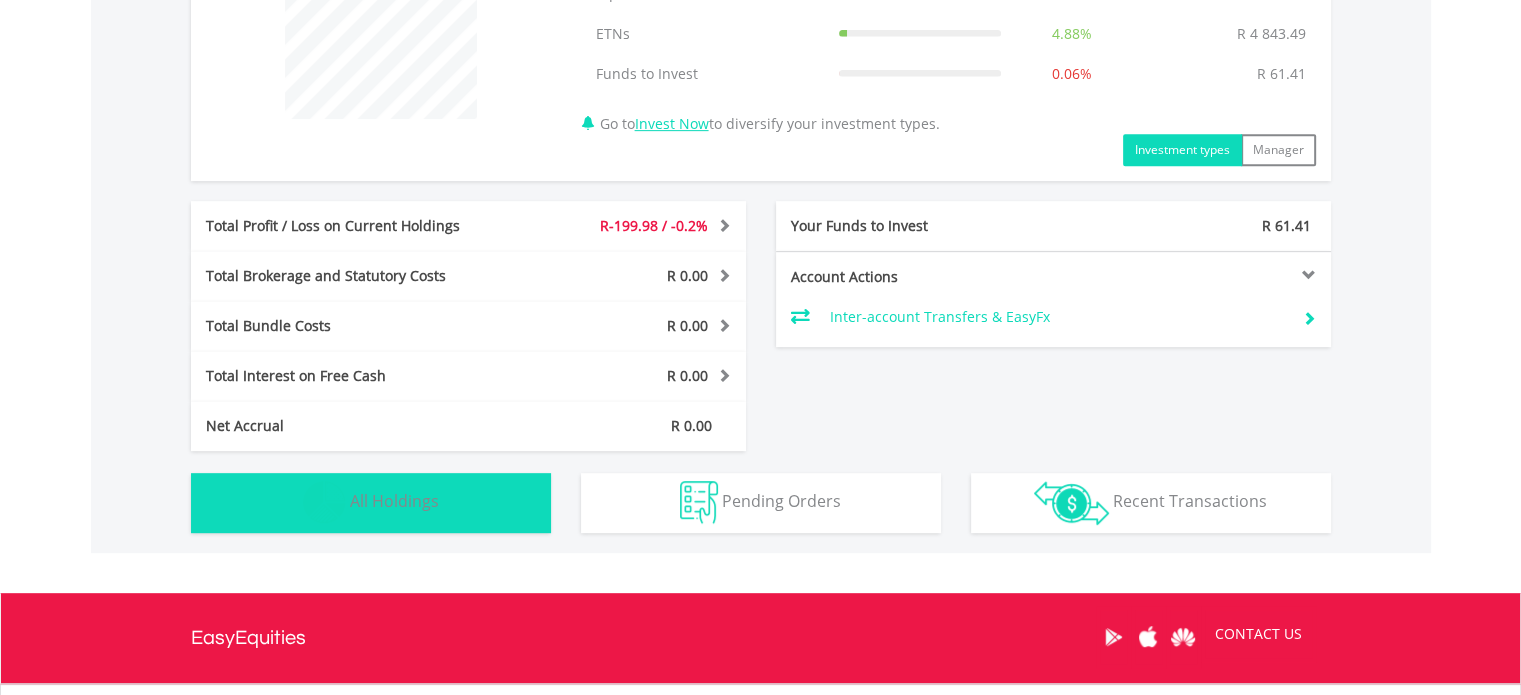 click on "Holdings
All Holdings" at bounding box center (371, 503) 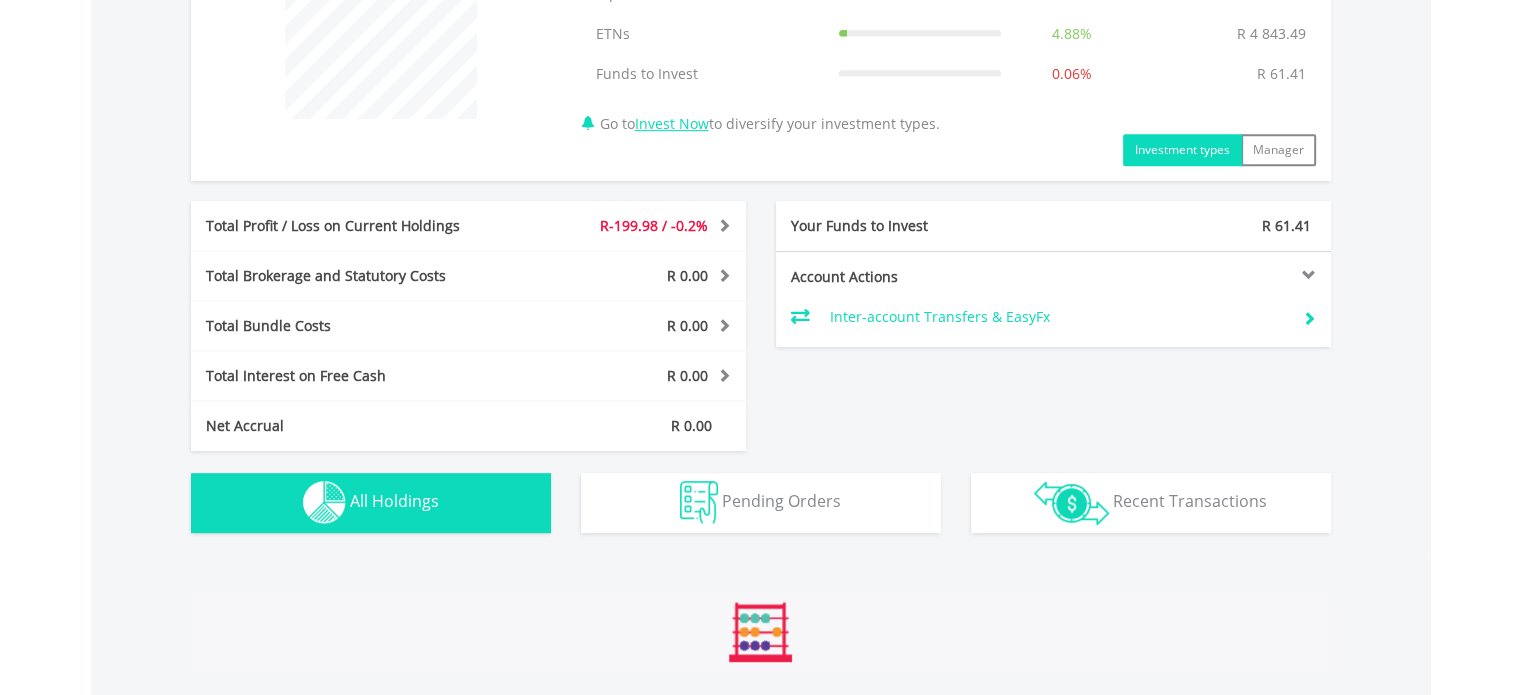 scroll, scrollTop: 1441, scrollLeft: 0, axis: vertical 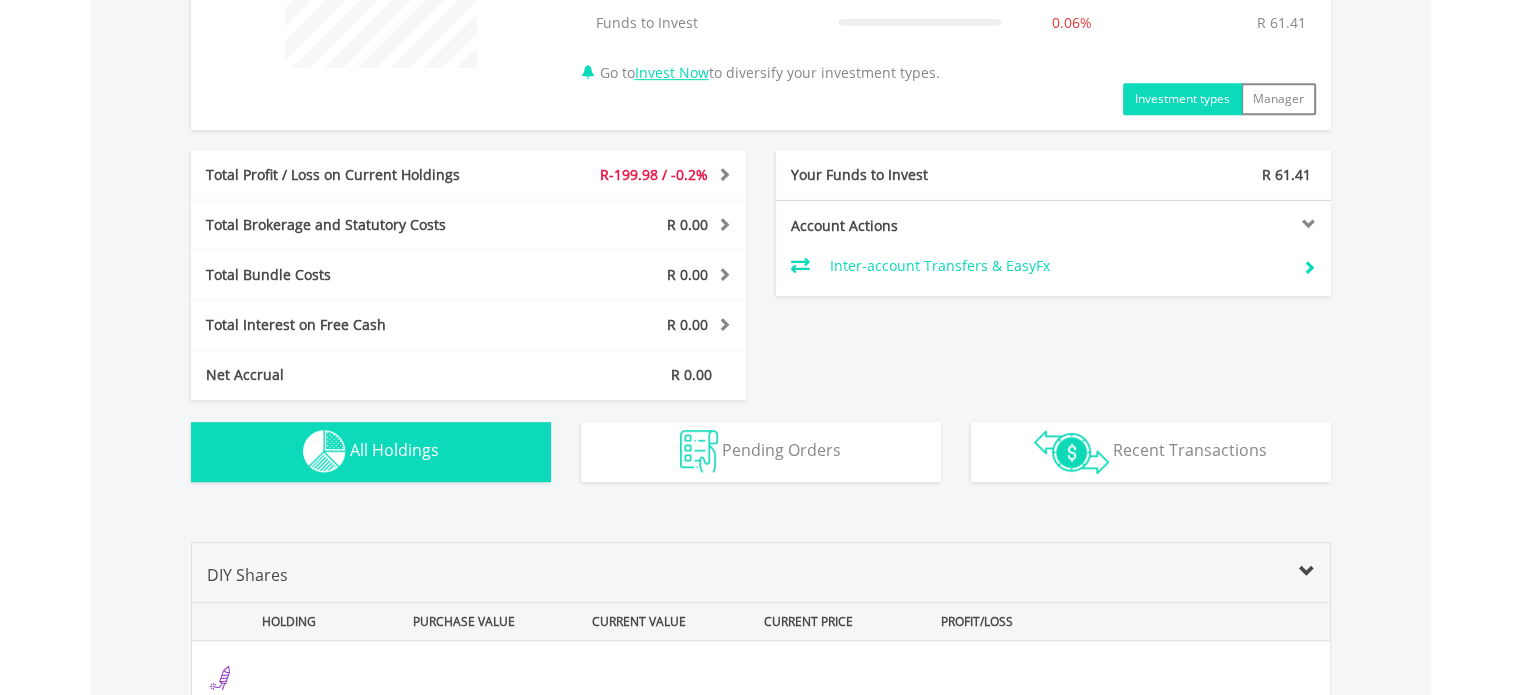 click on "Holdings
All Holdings" at bounding box center [371, 452] 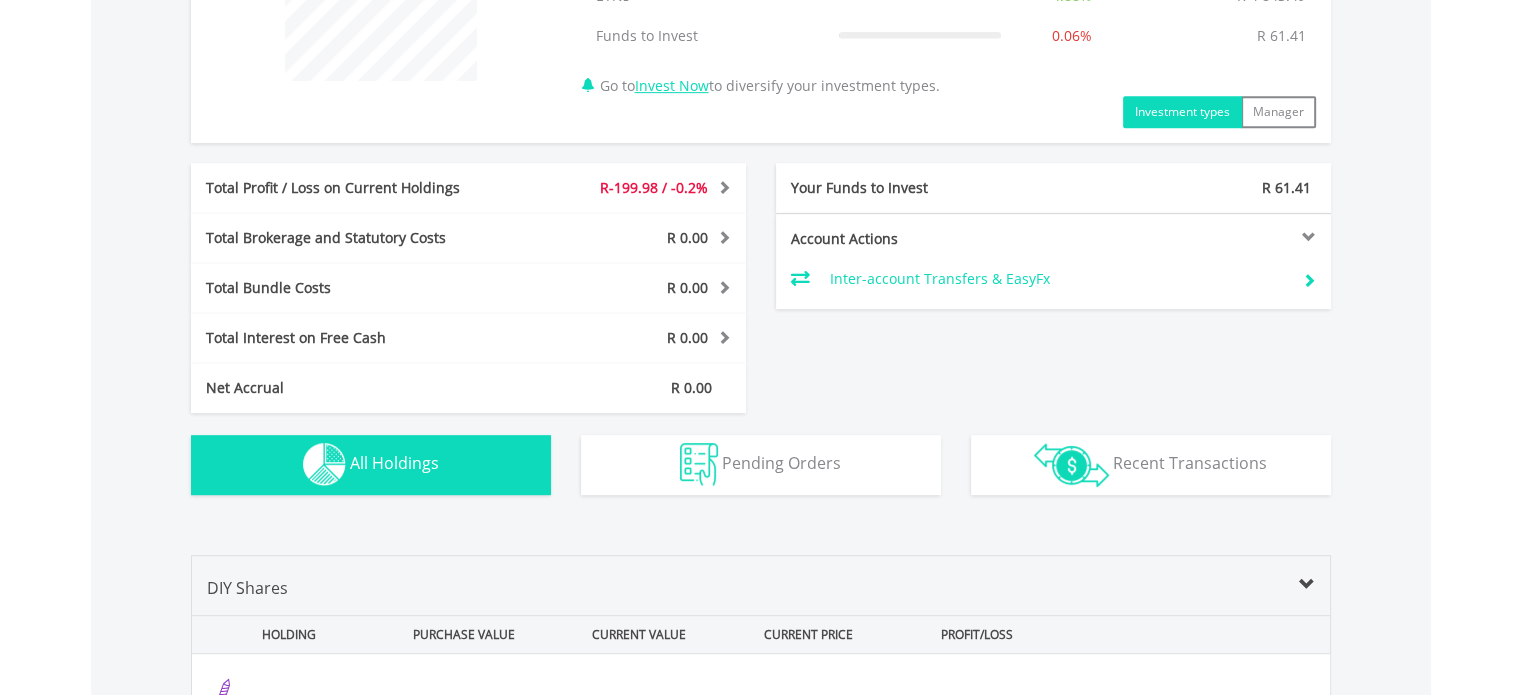 scroll, scrollTop: 892, scrollLeft: 0, axis: vertical 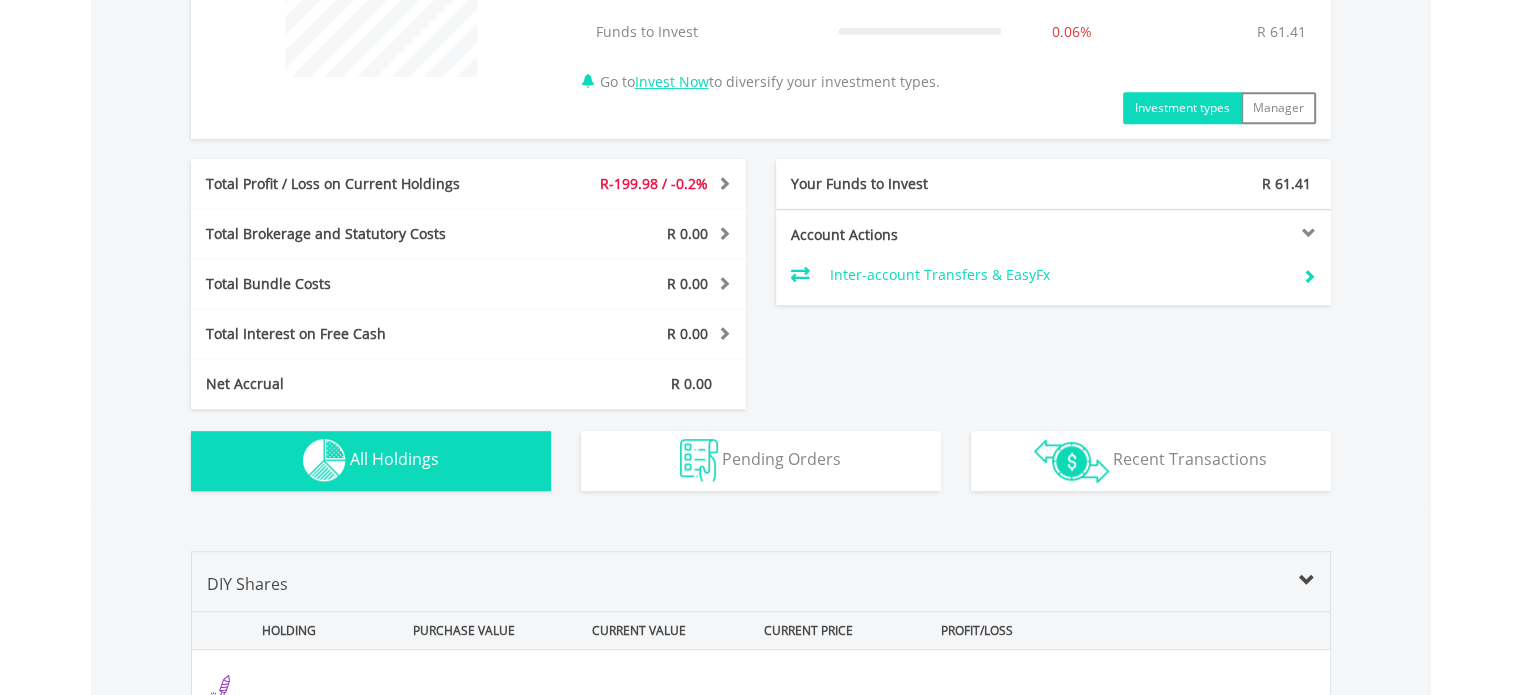 click at bounding box center [324, 460] 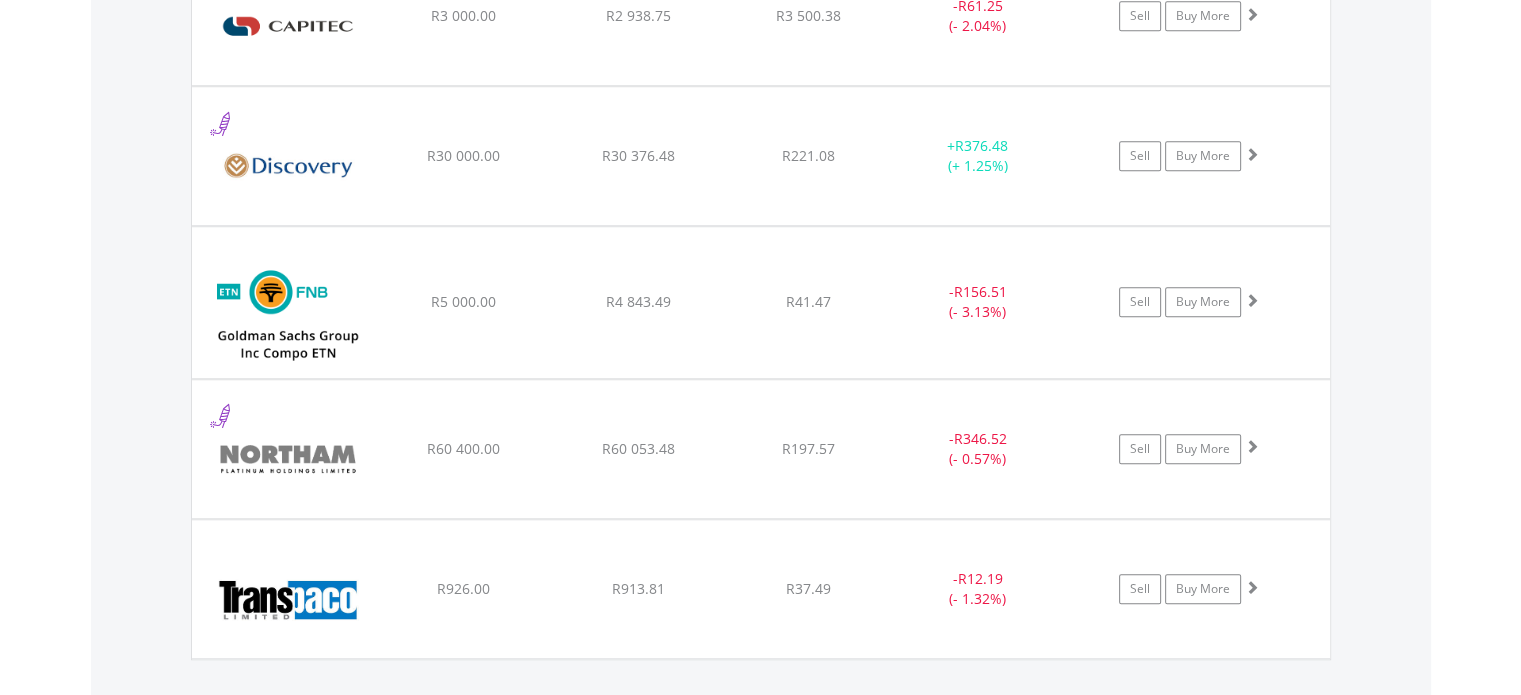 scroll, scrollTop: 1598, scrollLeft: 0, axis: vertical 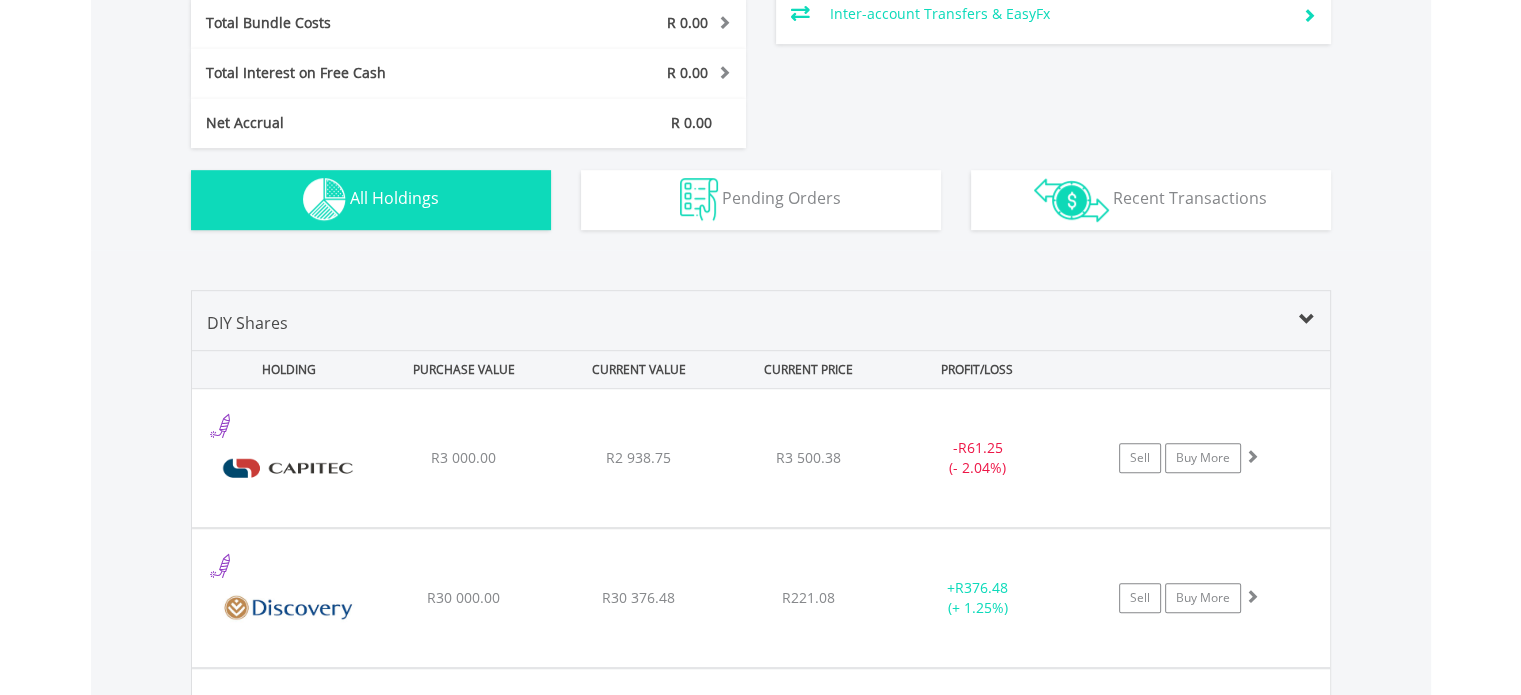 type 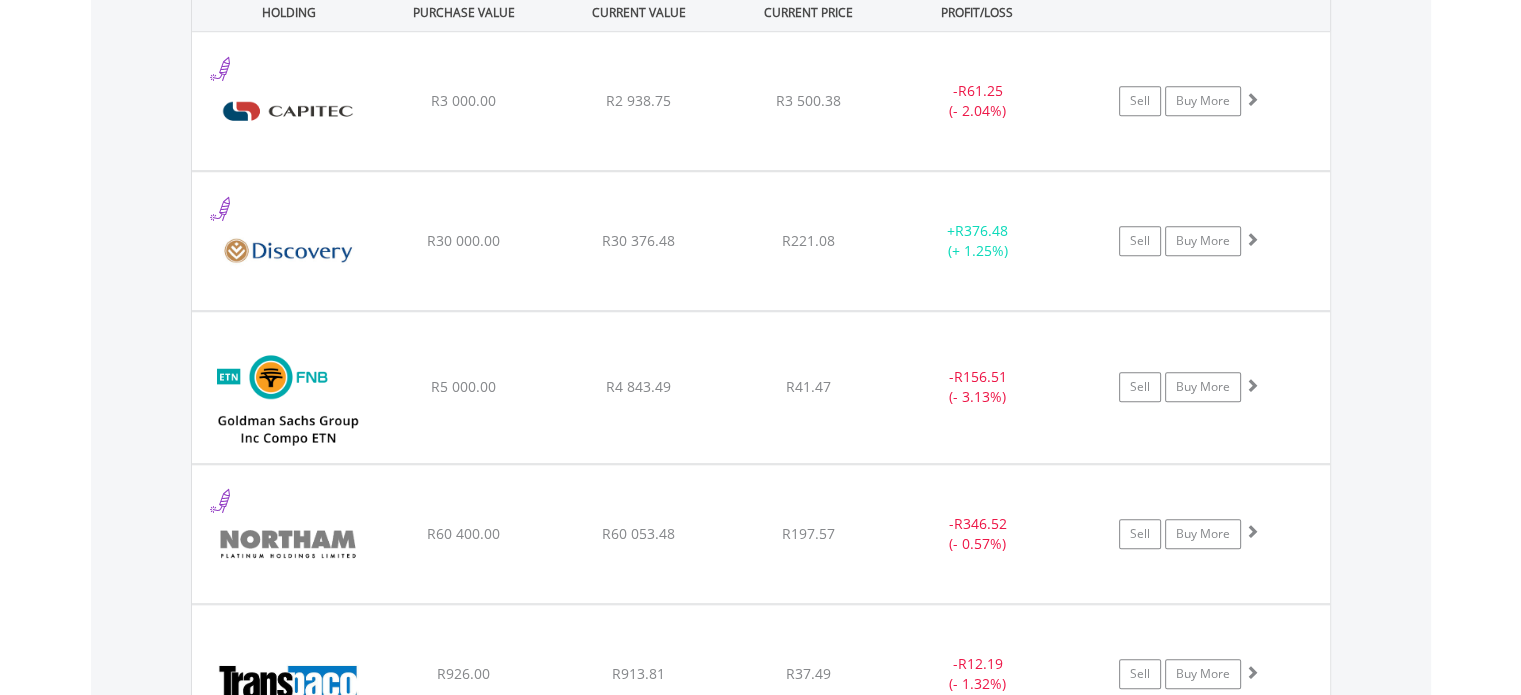 scroll, scrollTop: 1513, scrollLeft: 0, axis: vertical 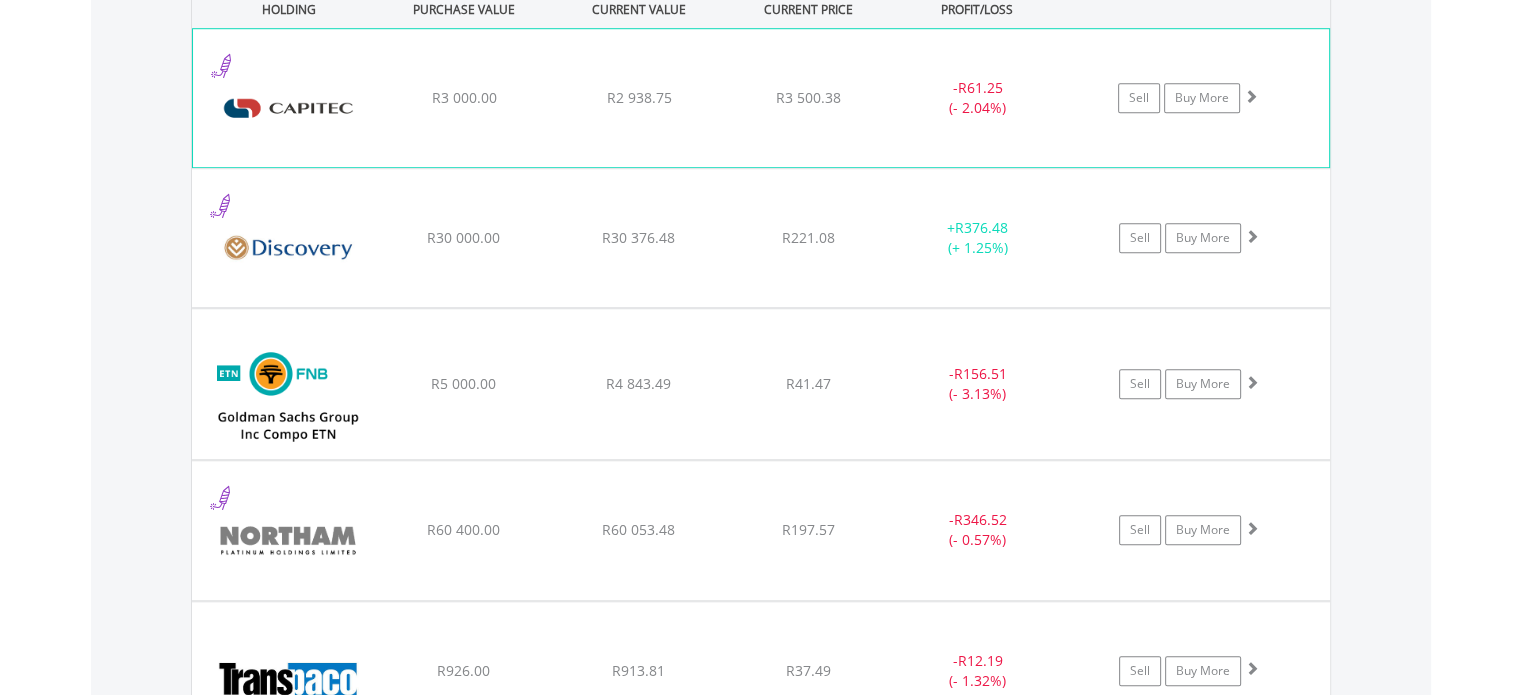 click on "﻿
Capitec Bank Holdings Limited
R3 000.00
R2 938.75
R3 500.38
-  R61.25 (- 2.04%)
Sell
Buy More" at bounding box center (761, 98) 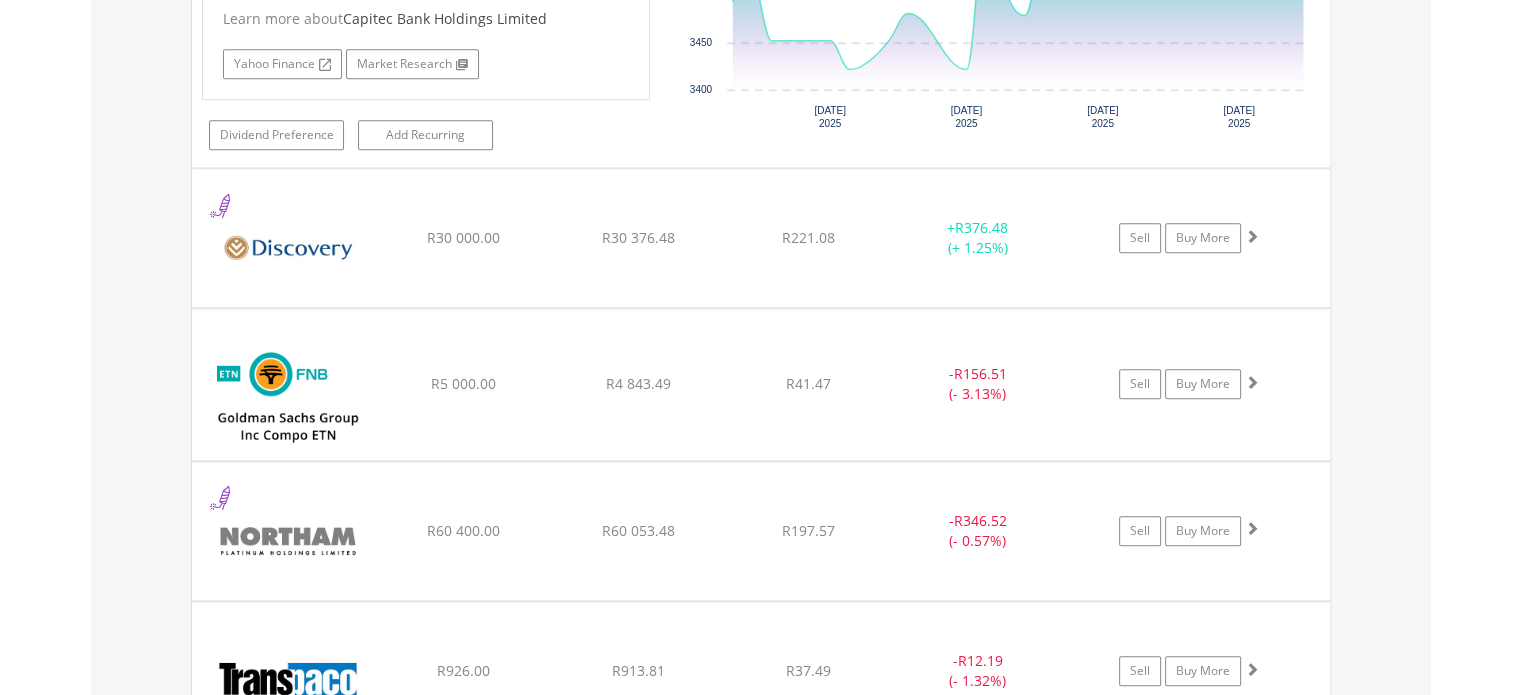 scroll, scrollTop: 1937, scrollLeft: 0, axis: vertical 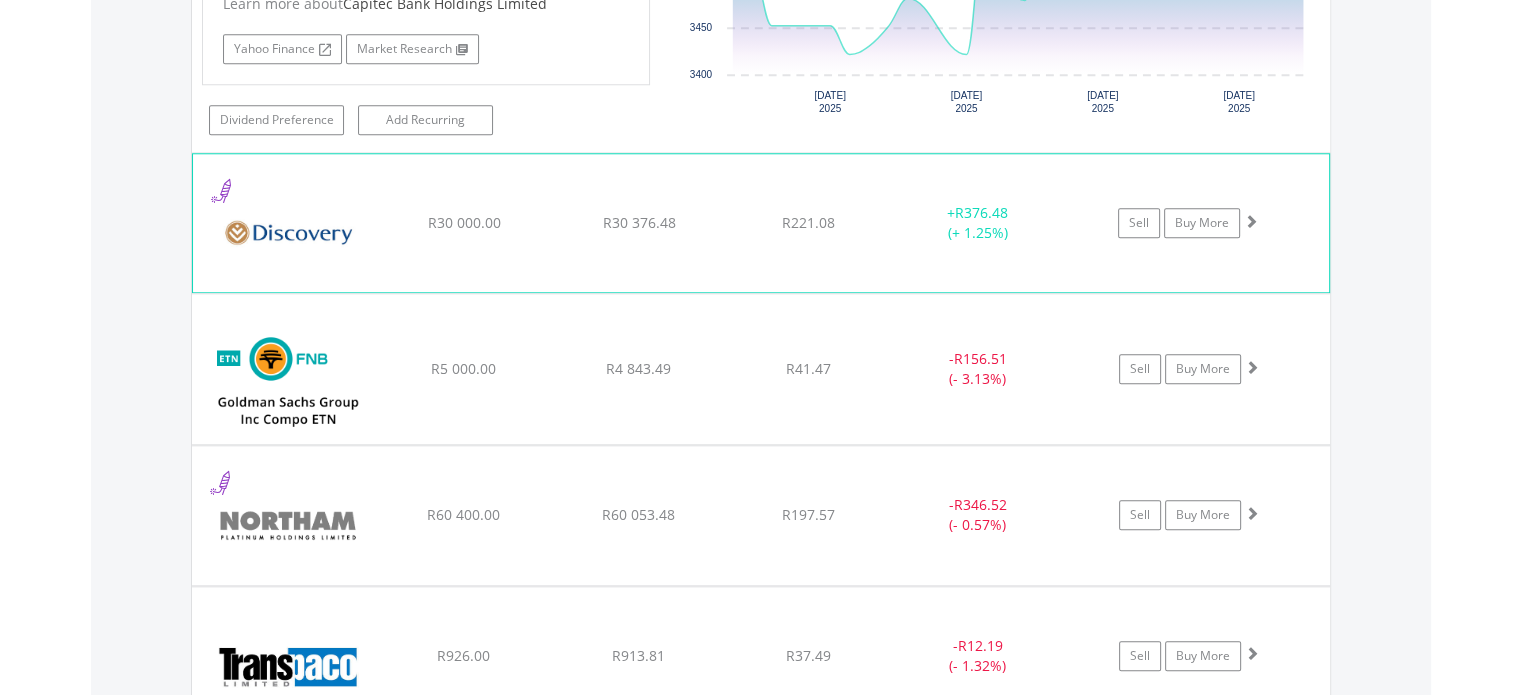 click on "+  R376.48 (+ 1.25%)" at bounding box center [977, 223] 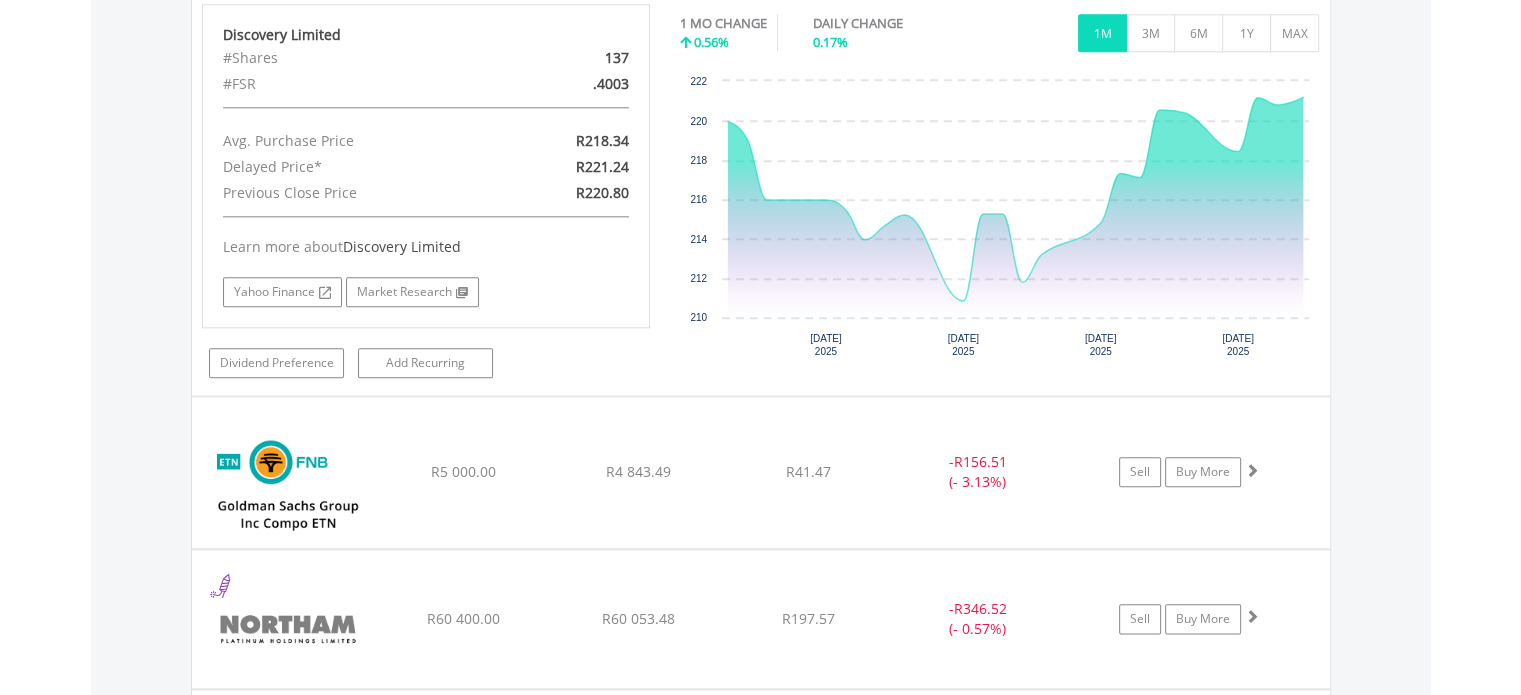 scroll, scrollTop: 2260, scrollLeft: 0, axis: vertical 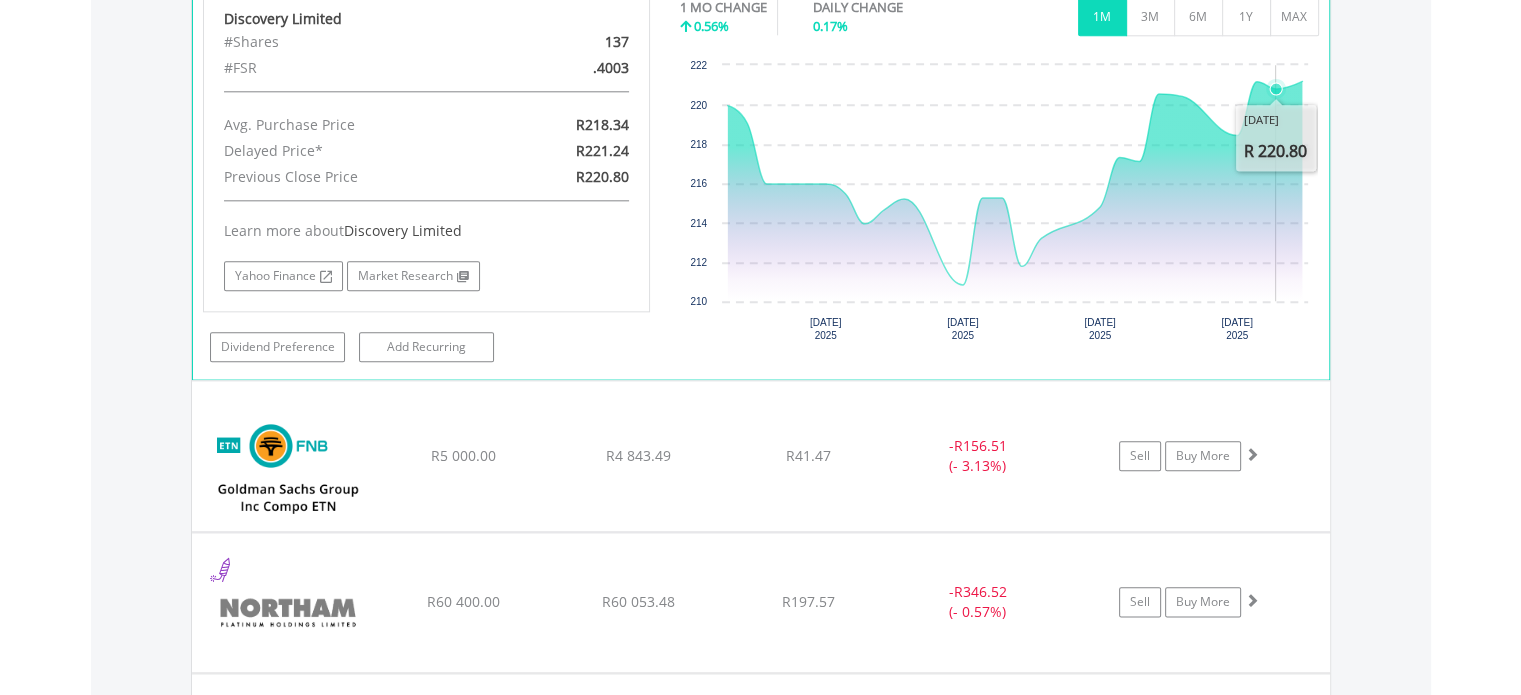 click 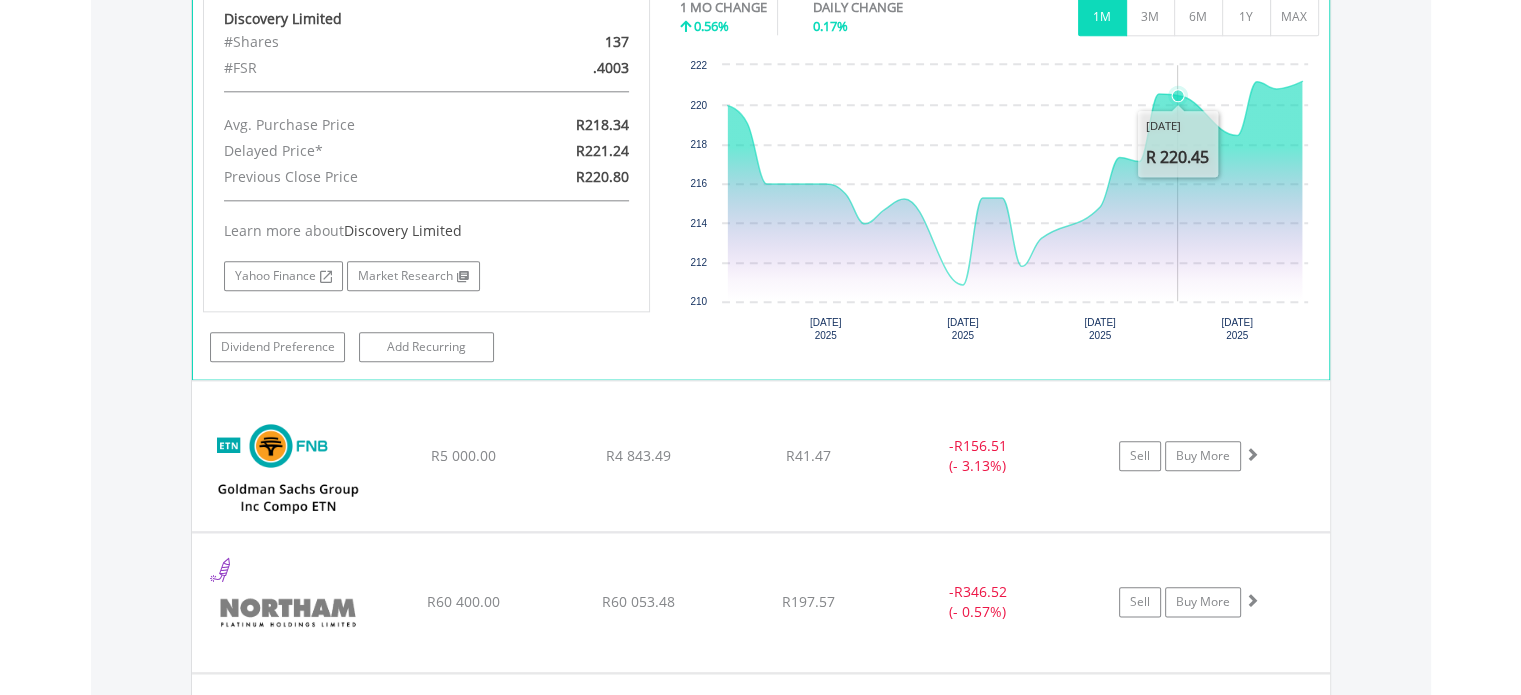 click 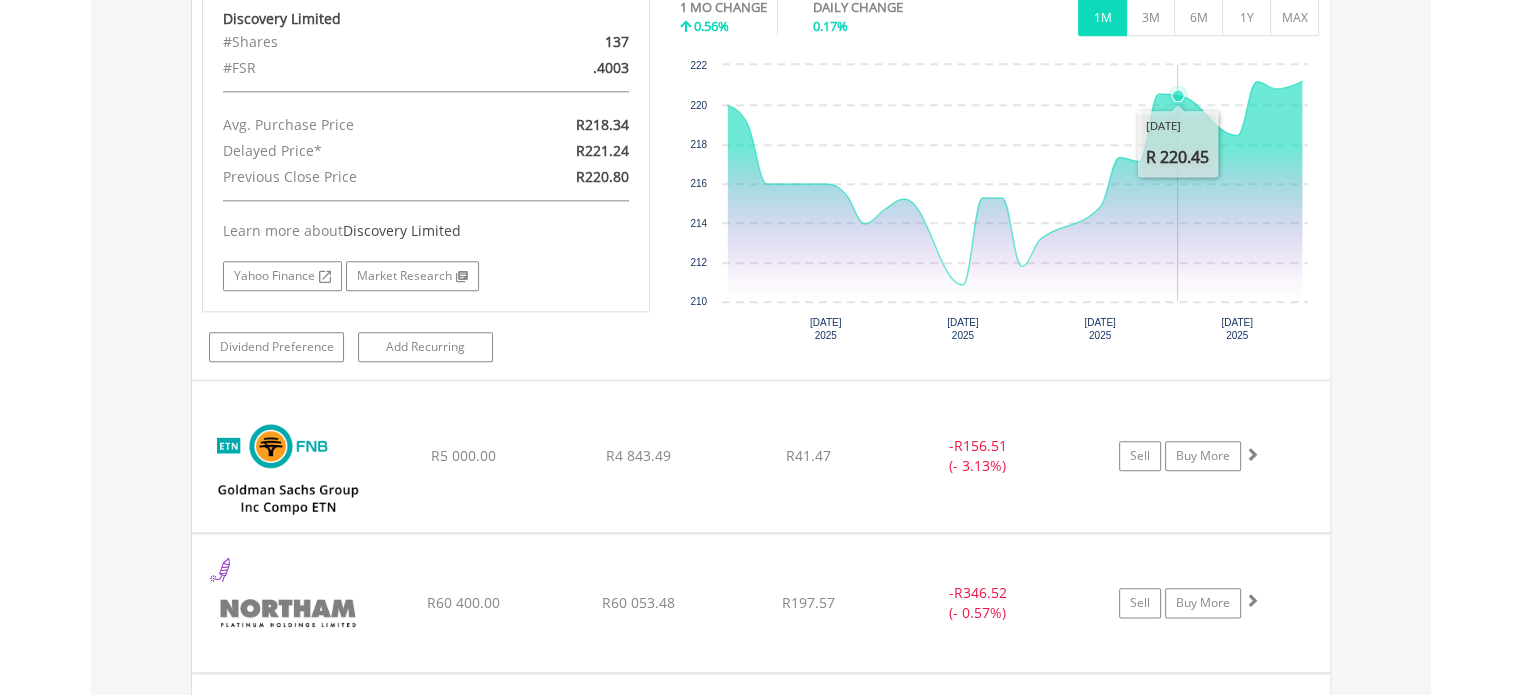 scroll, scrollTop: 2260, scrollLeft: 0, axis: vertical 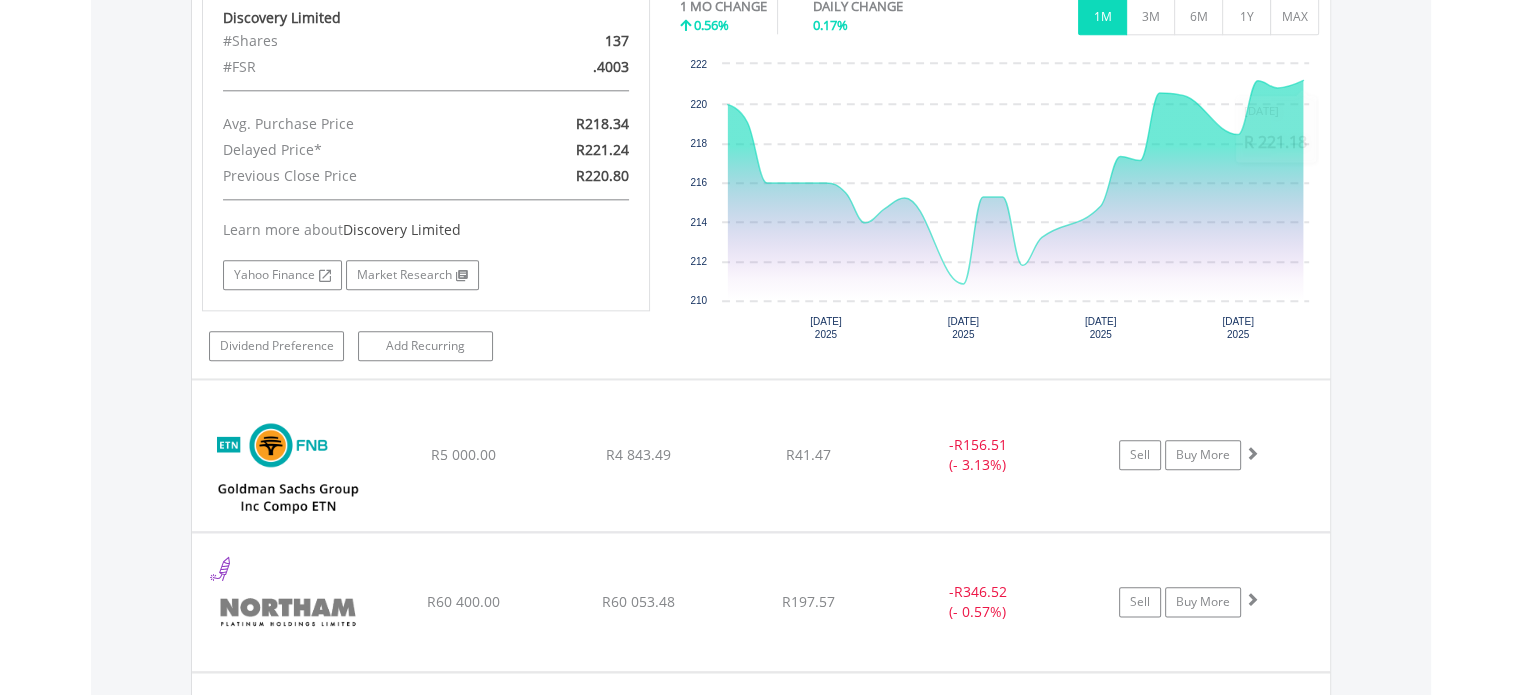 click on "Value View
Share View
DIY Shares
HOLDING
PURCHASE VALUE
CURRENT VALUE
CURRENT PRICE
PROFIT/LOSS
﻿
Capitec Bank Holdings Limited
R3 000.00
R2 938.75
R3 500.38
-  R61.25 (- 2.04%)
Buy More" at bounding box center [761, -2] 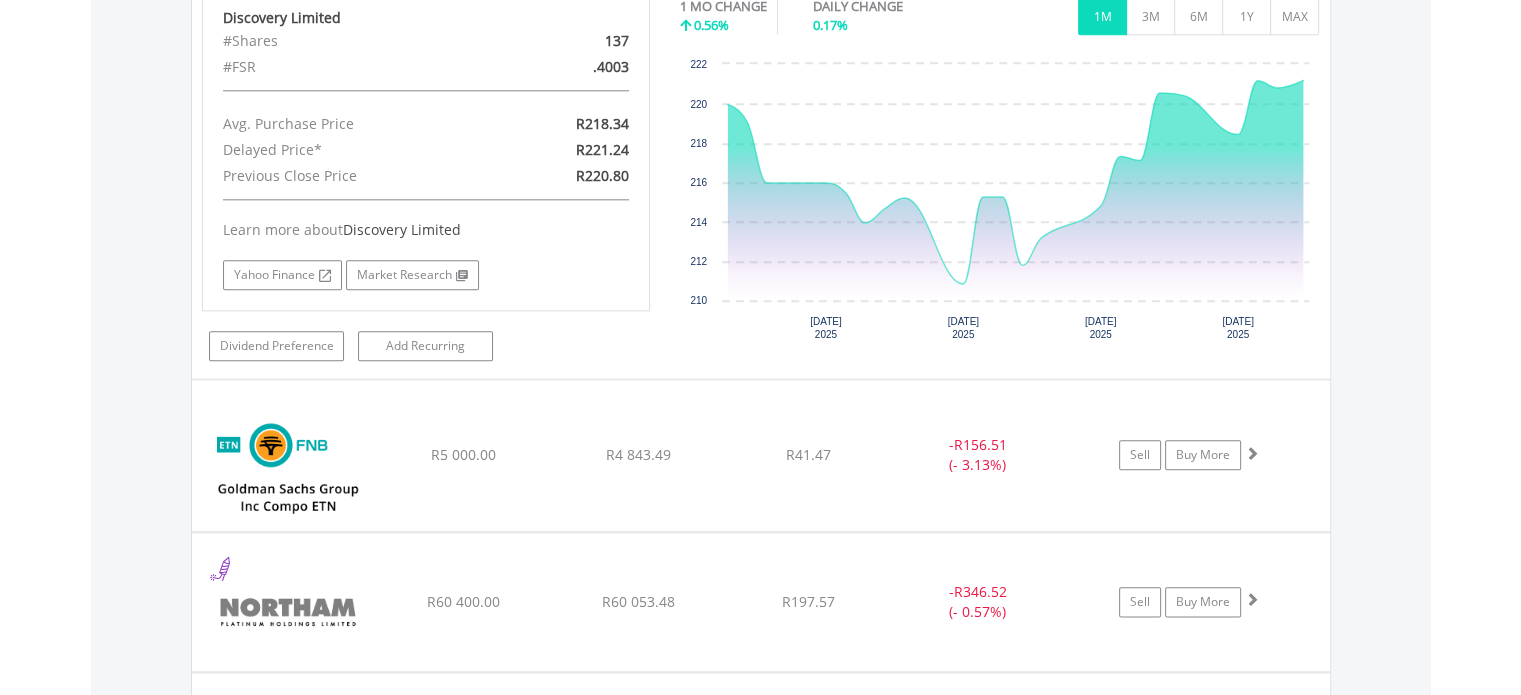 click on "Value View
Share View
DIY Shares
HOLDING
PURCHASE VALUE
CURRENT VALUE
CURRENT PRICE
PROFIT/LOSS
﻿
Capitec Bank Holdings Limited
R3 000.00
R2 938.75
R3 500.38
-  R61.25 (- 2.04%)
Buy More" at bounding box center (761, -2) 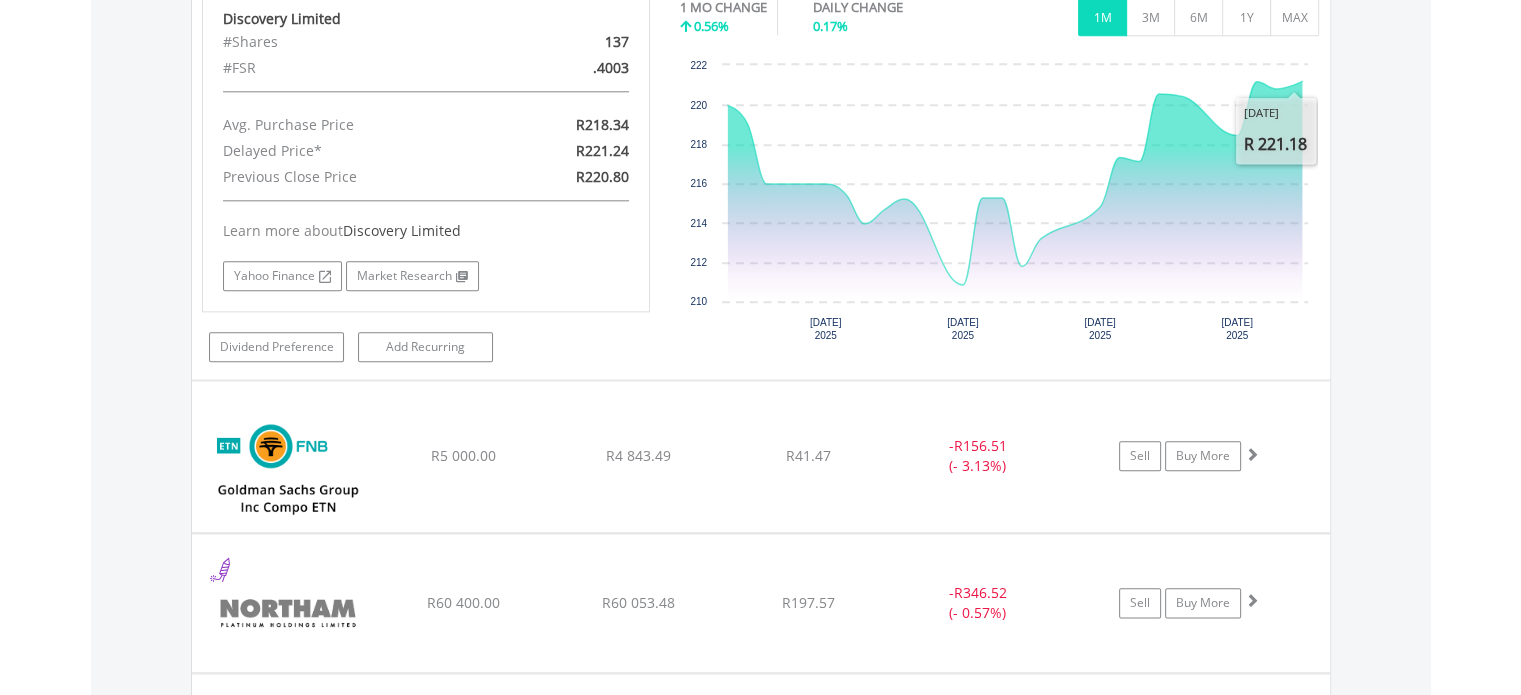 scroll, scrollTop: 2260, scrollLeft: 0, axis: vertical 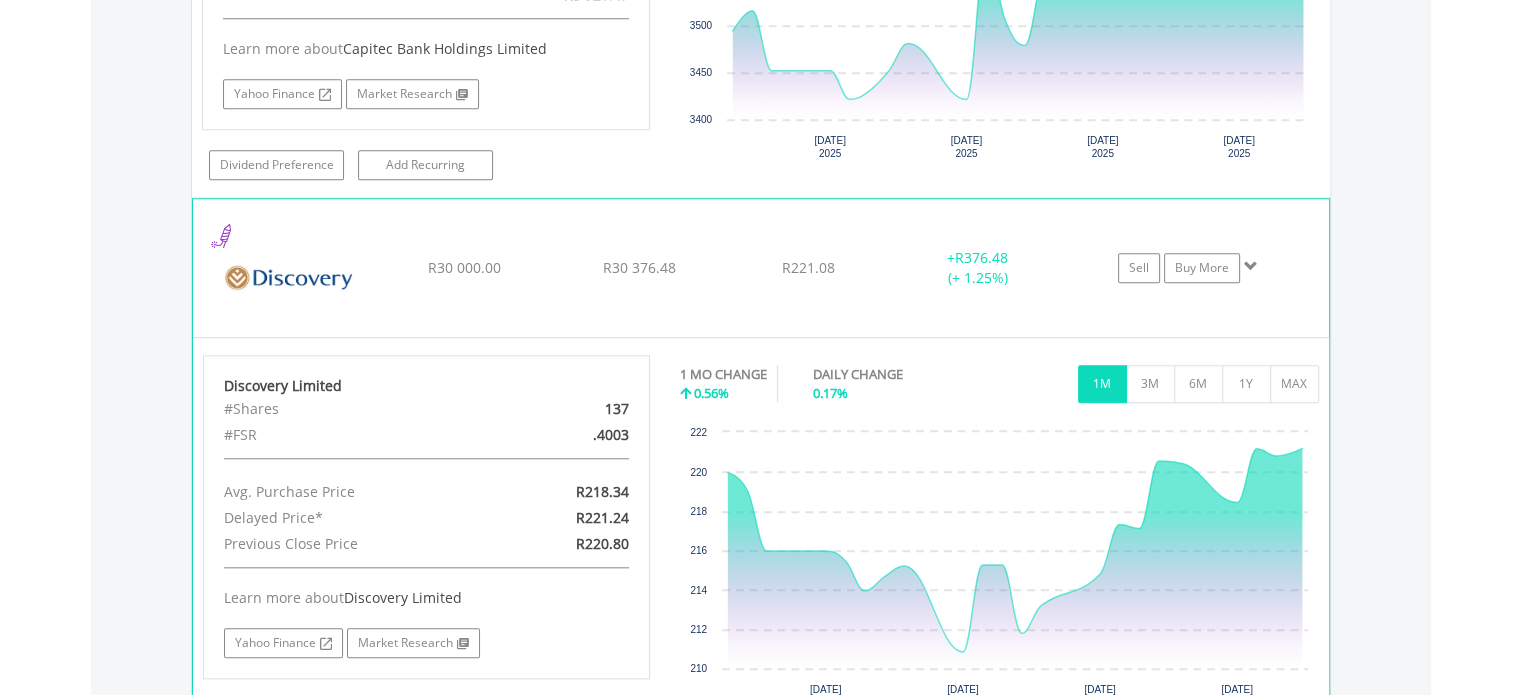 click at bounding box center (1251, 266) 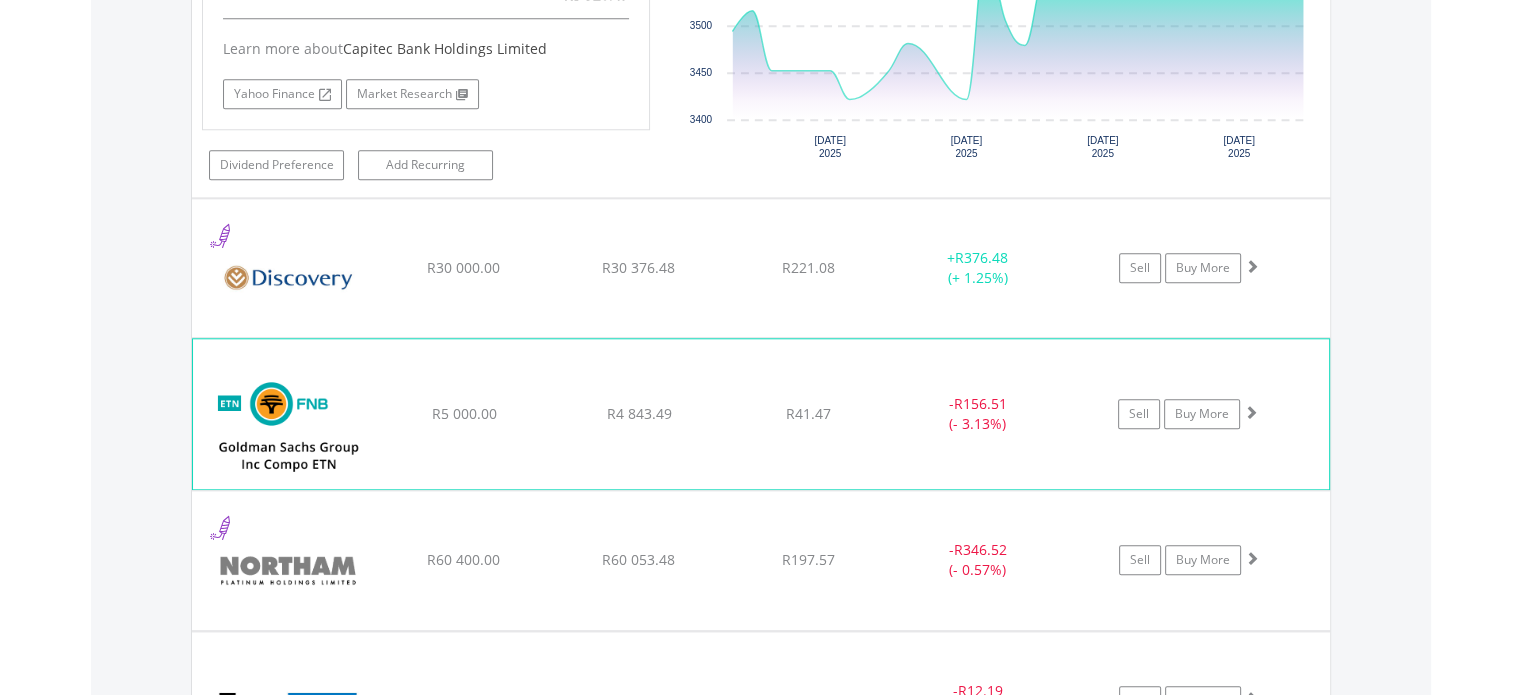 click on "-  R156.51 (- 3.13%)" at bounding box center (978, -281) 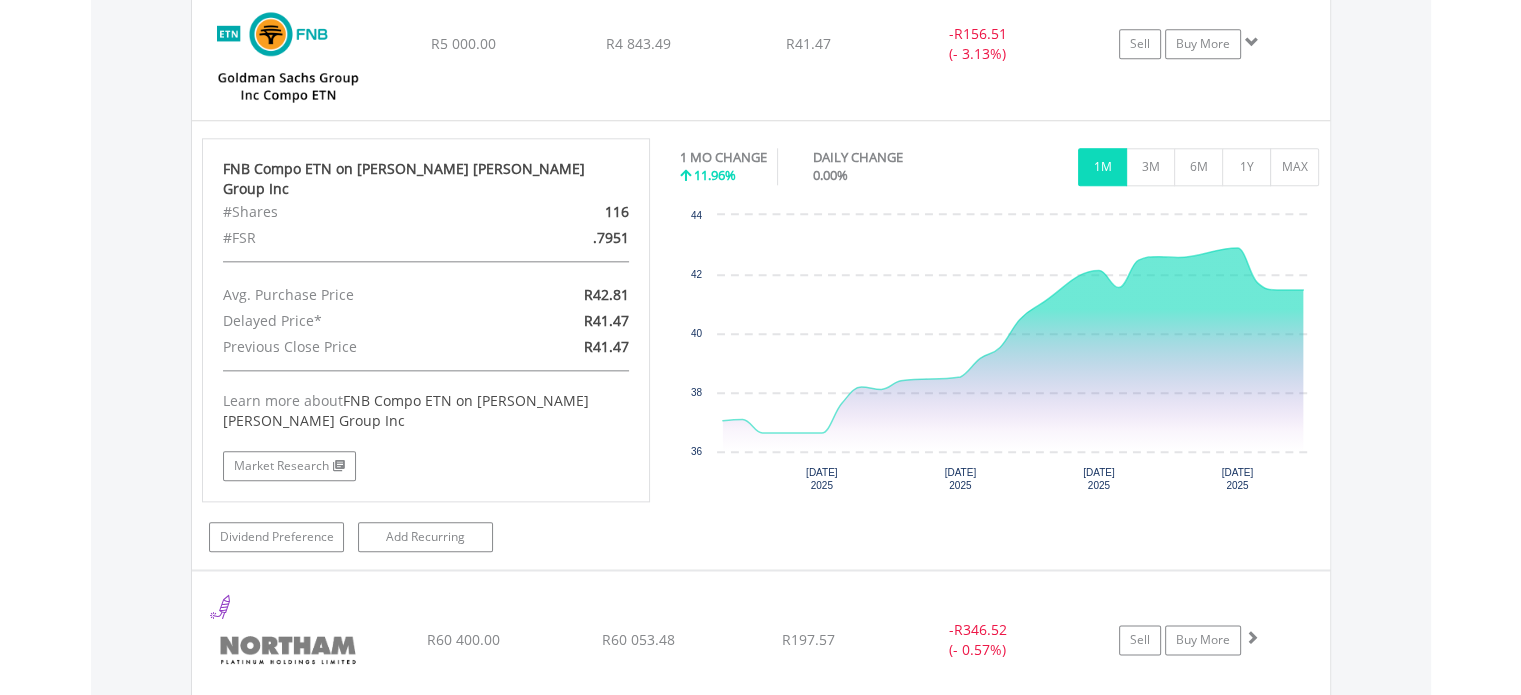 scroll, scrollTop: 2279, scrollLeft: 0, axis: vertical 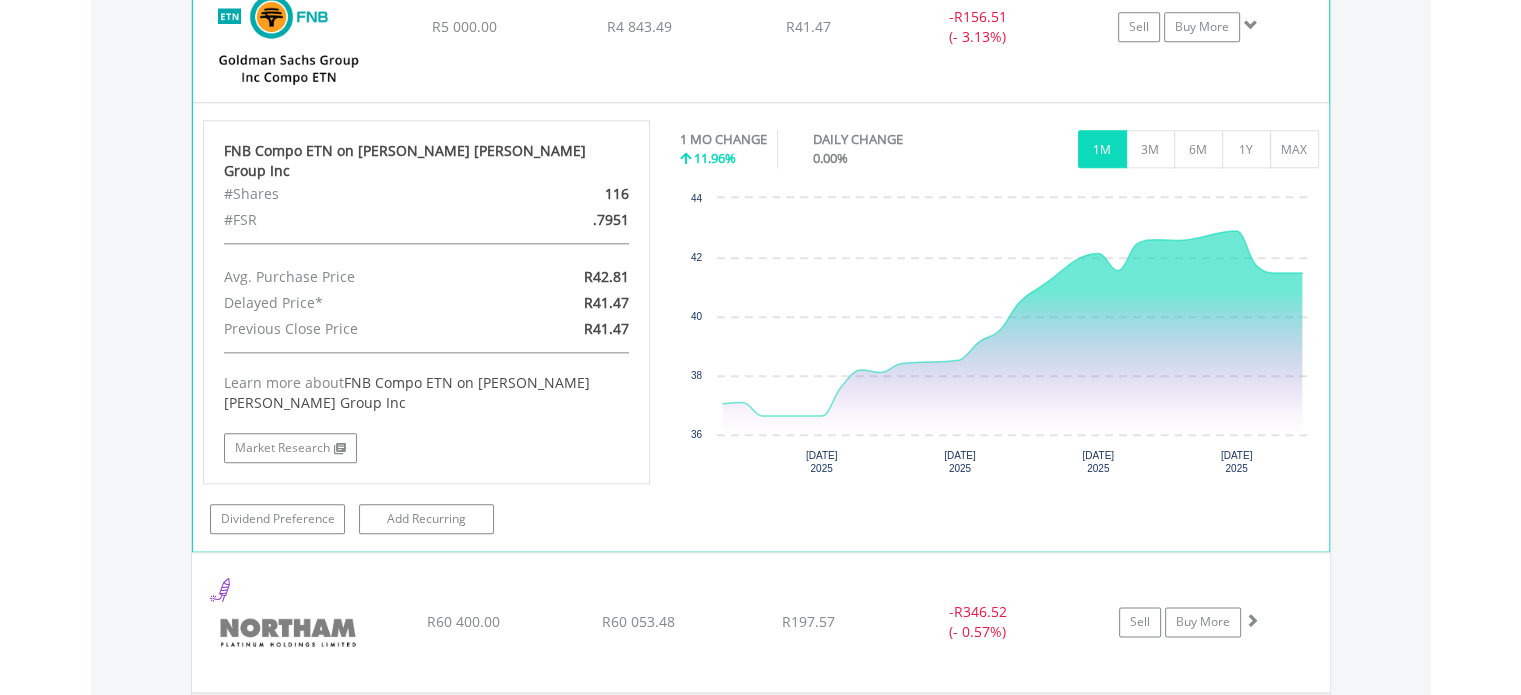 click at bounding box center [1251, 25] 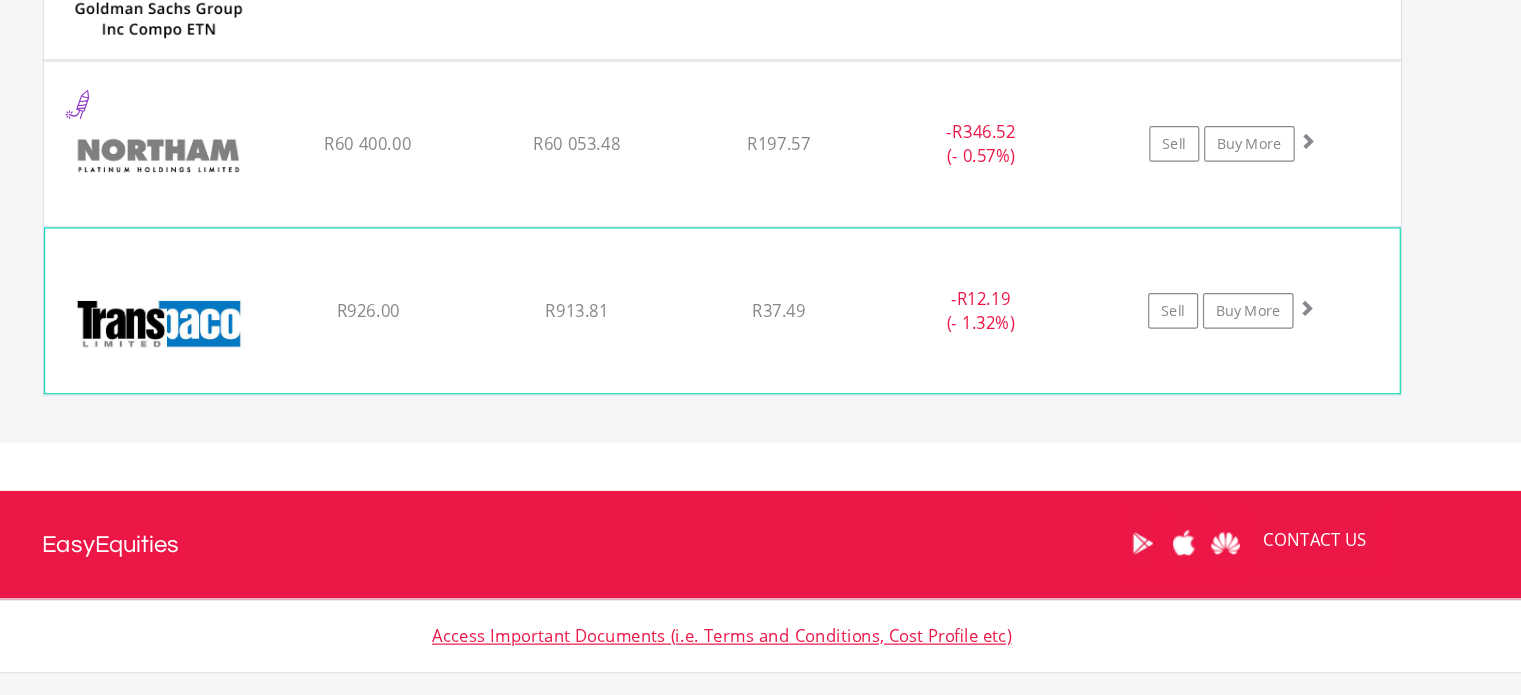 scroll, scrollTop: 2278, scrollLeft: 0, axis: vertical 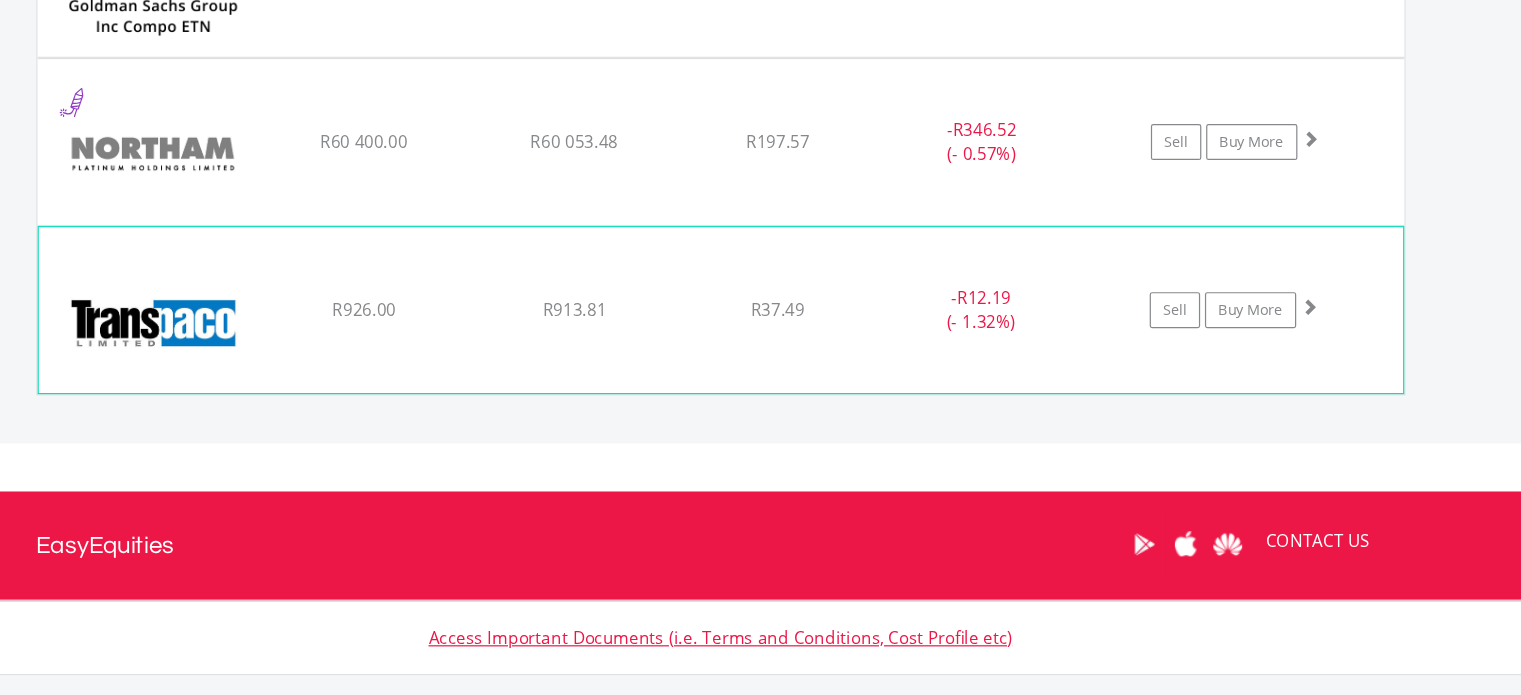 click at bounding box center (1251, 312) 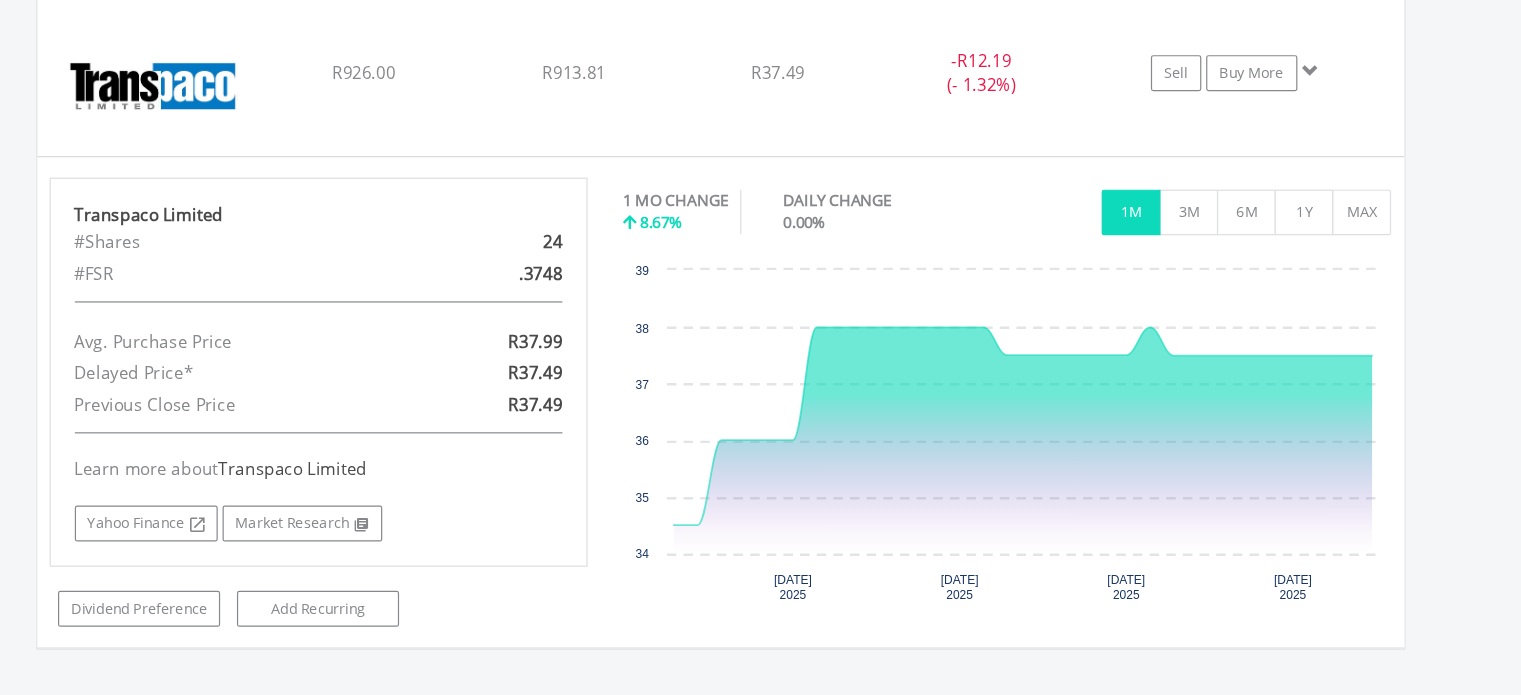scroll, scrollTop: 2420, scrollLeft: 0, axis: vertical 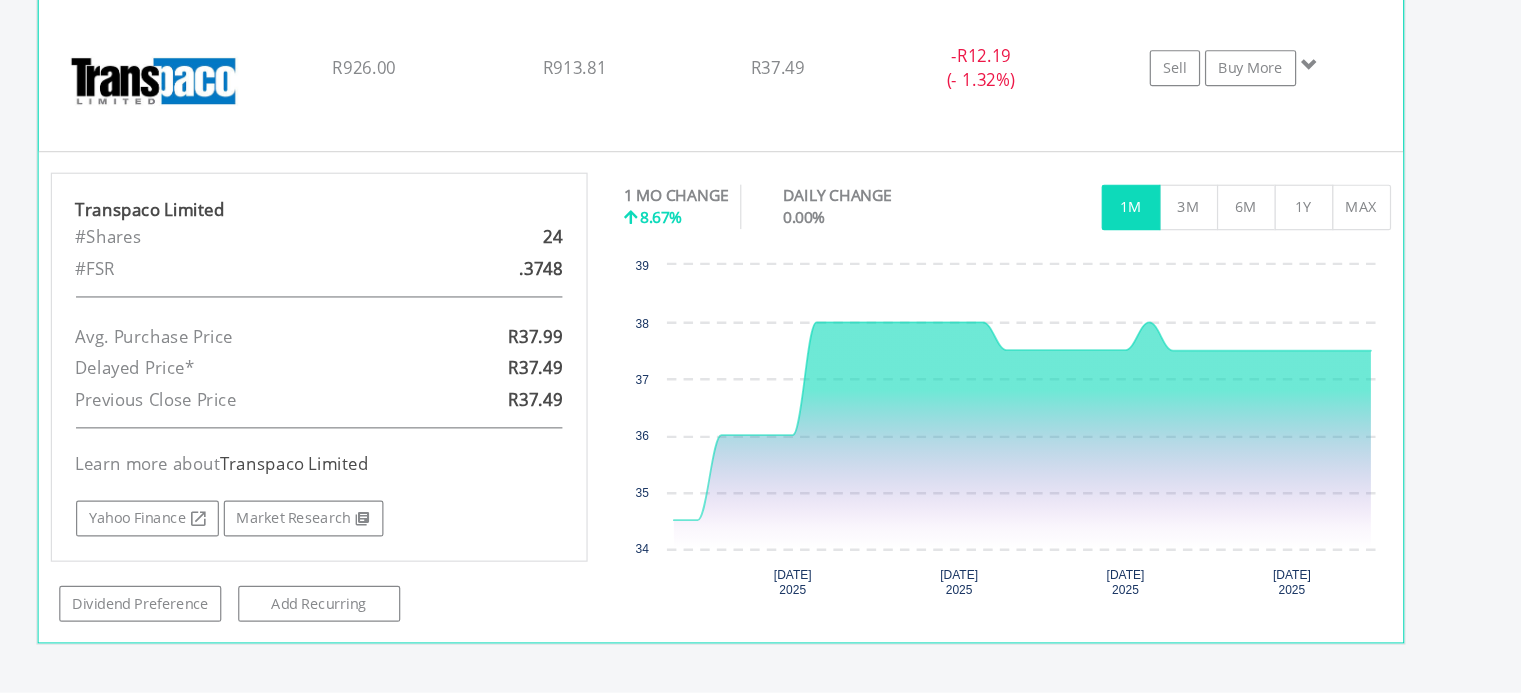 click at bounding box center (1251, 170) 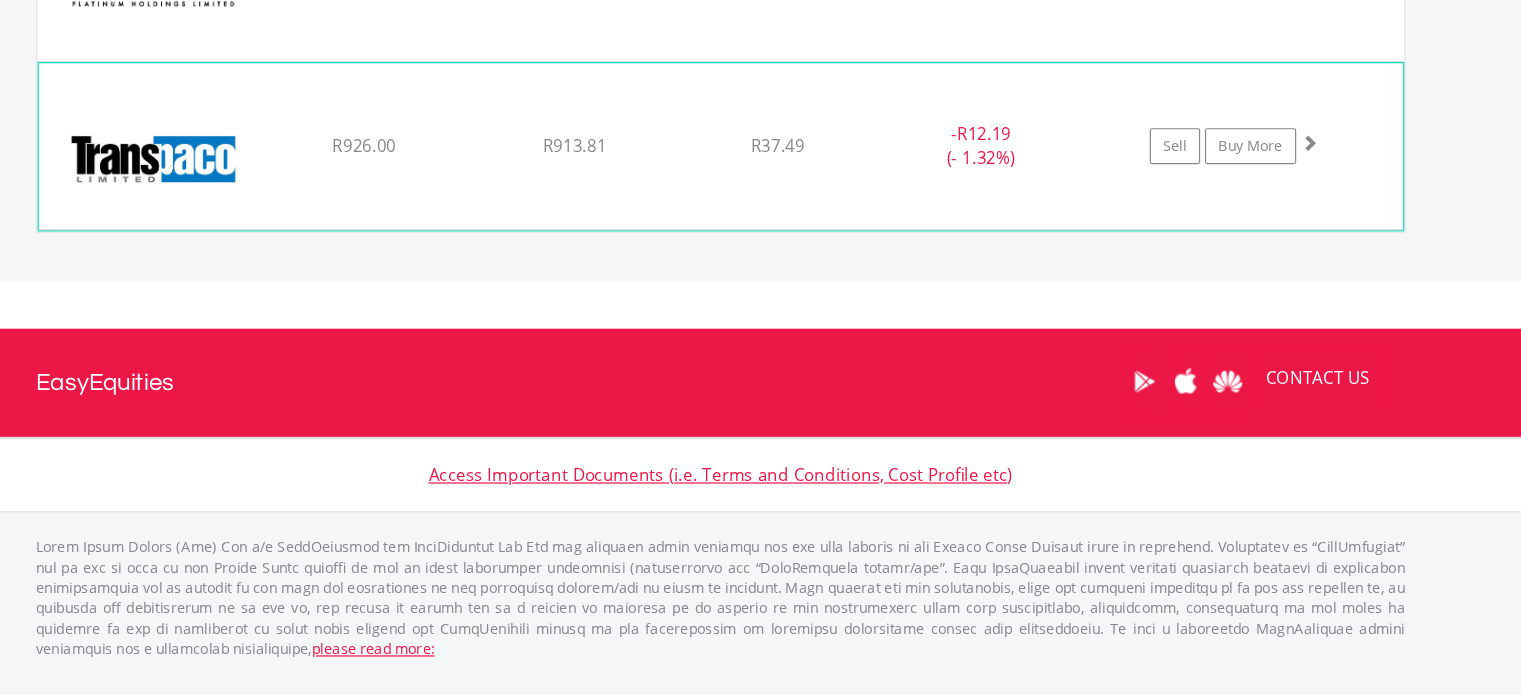 scroll, scrollTop: 2331, scrollLeft: 0, axis: vertical 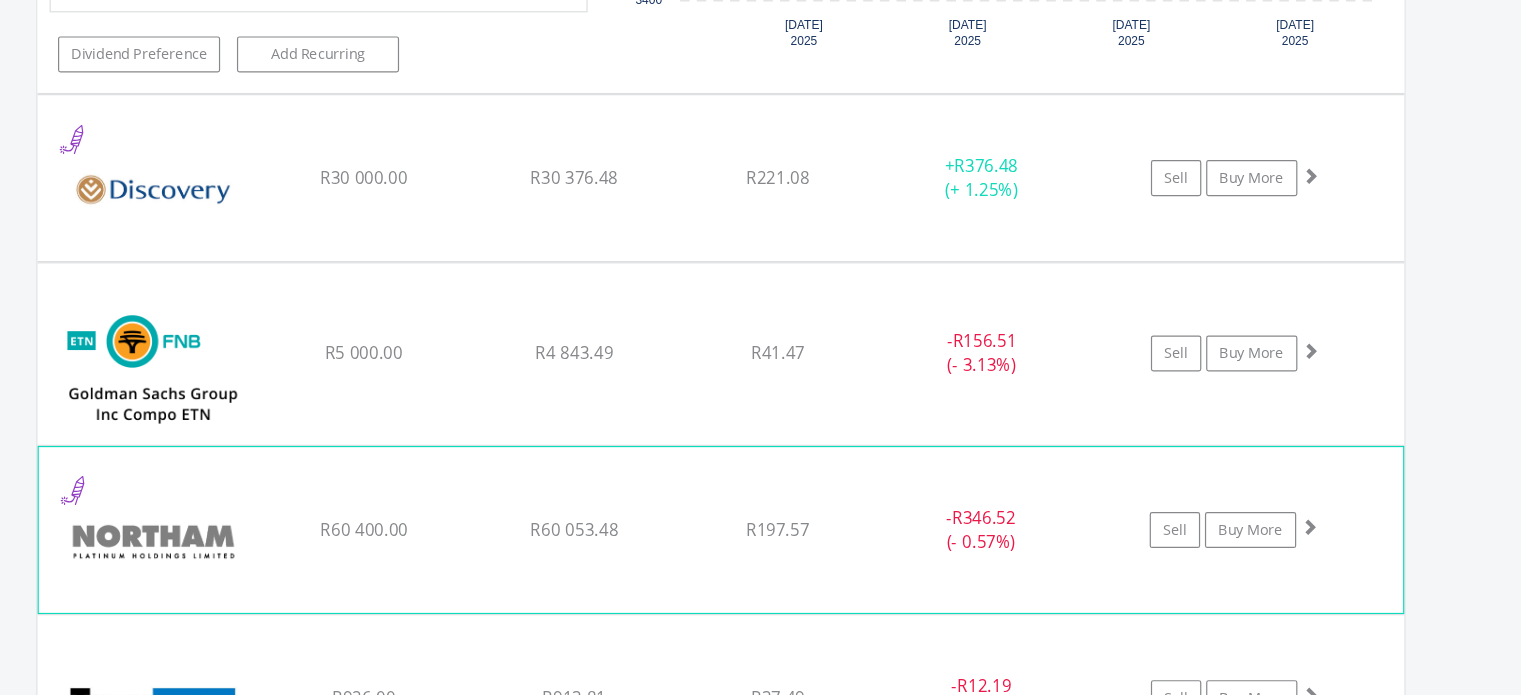 click at bounding box center (1251, 554) 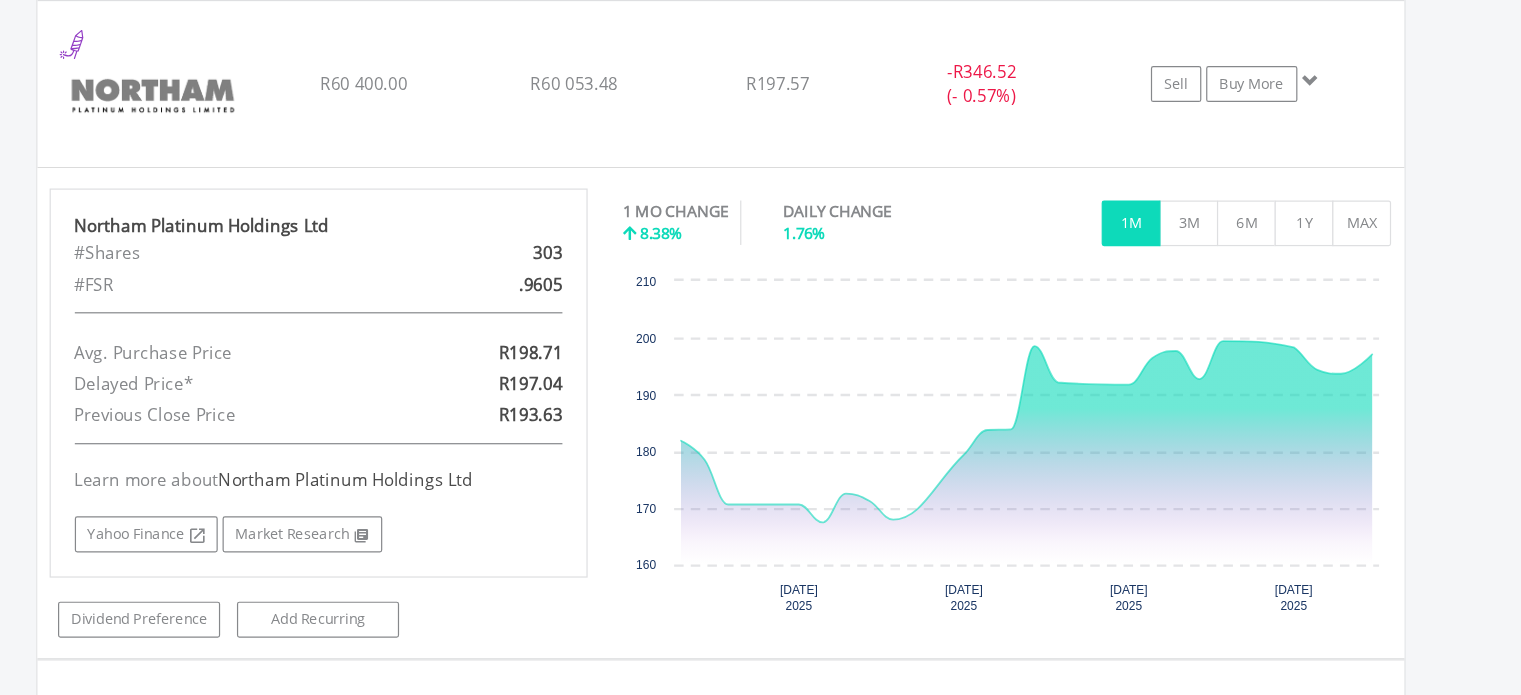 scroll, scrollTop: 2271, scrollLeft: 0, axis: vertical 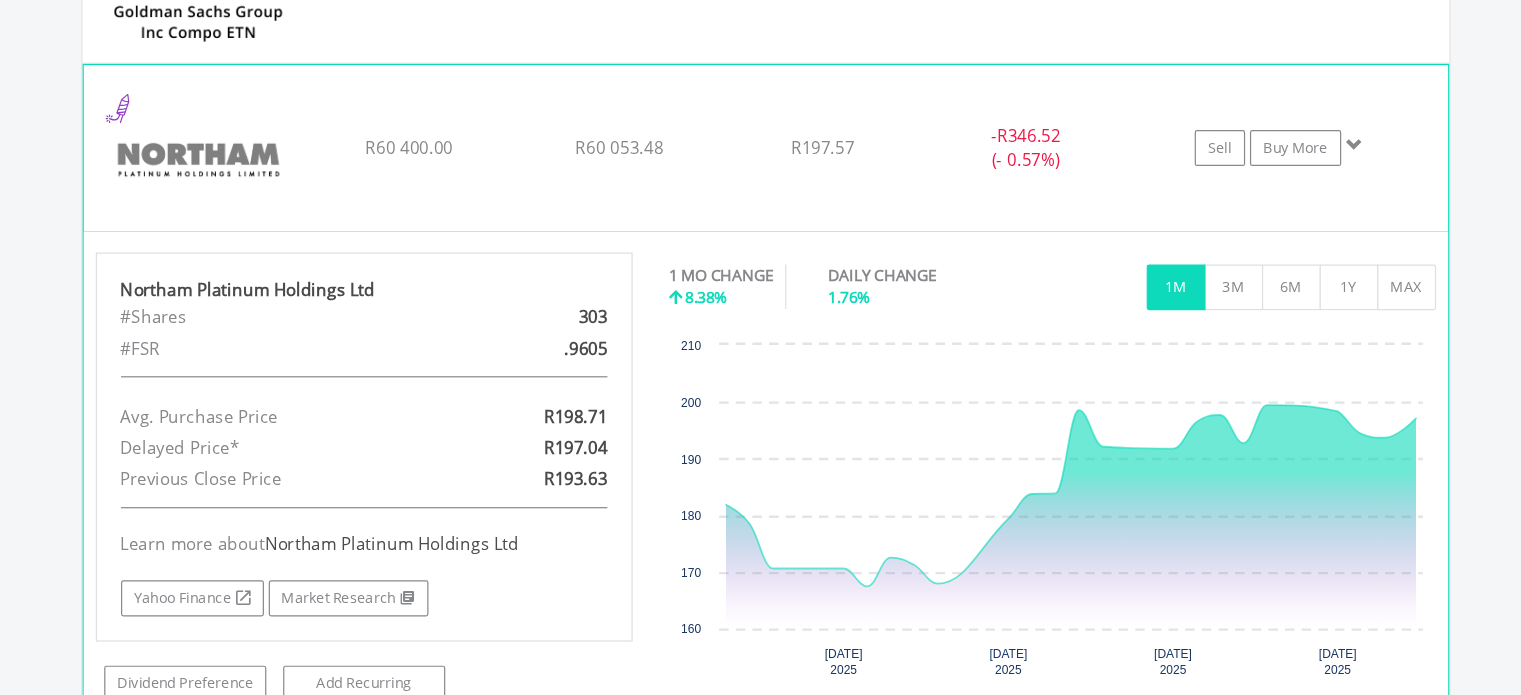 click at bounding box center (1251, 120) 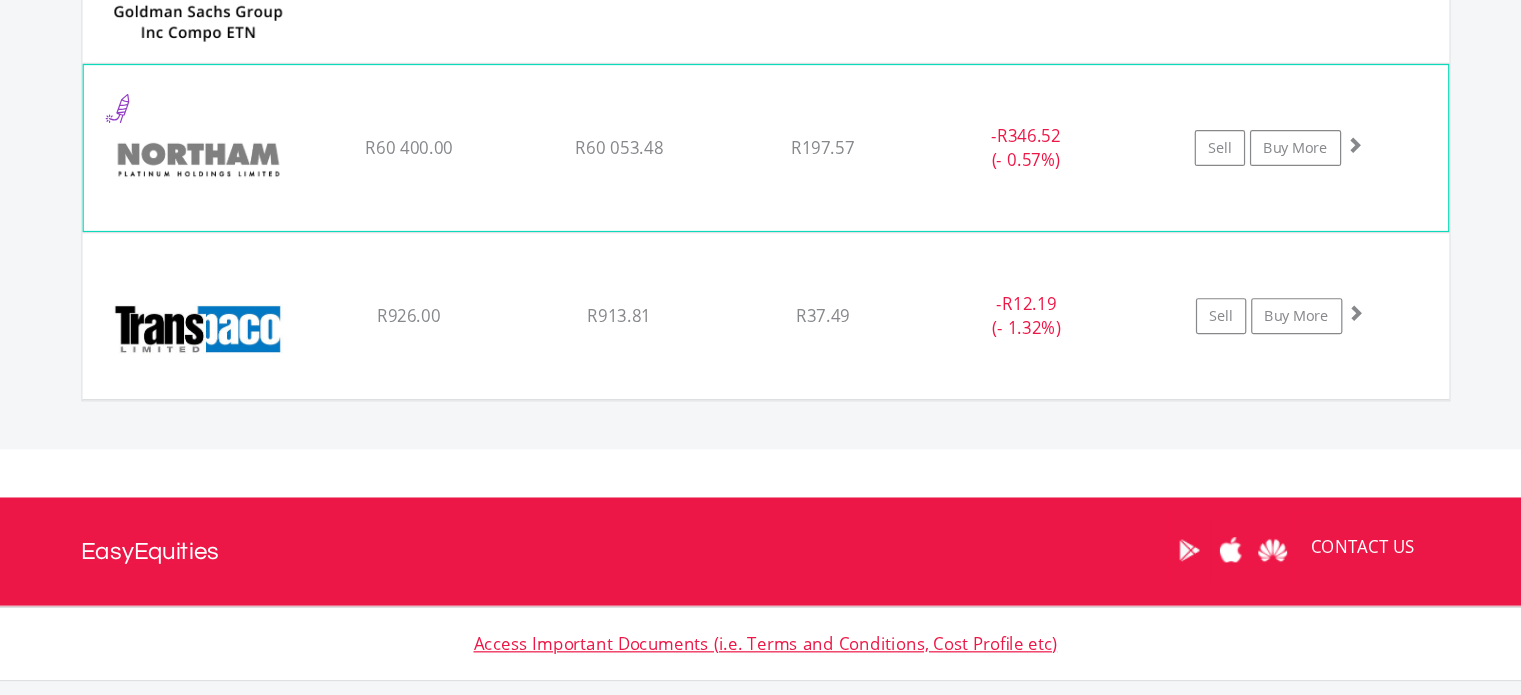 click at bounding box center [1251, 120] 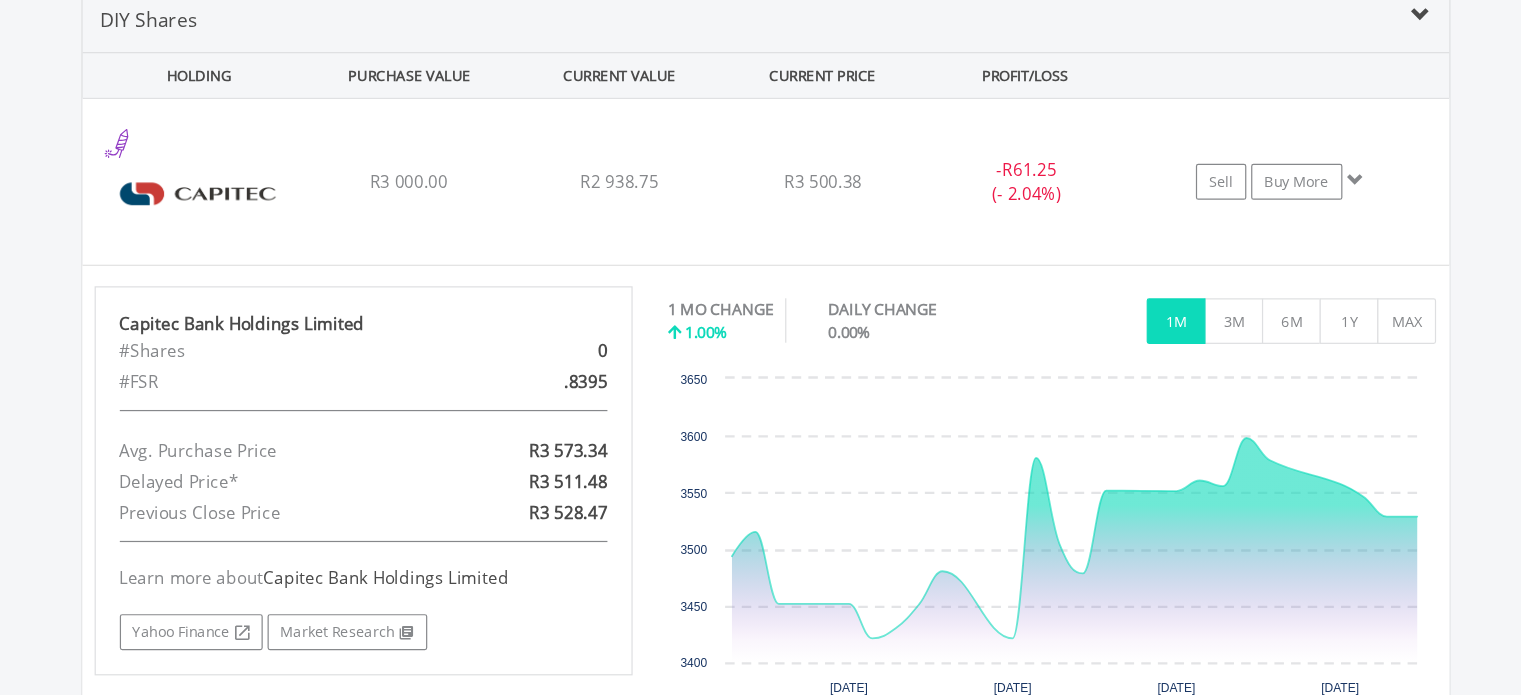 scroll, scrollTop: 1451, scrollLeft: 0, axis: vertical 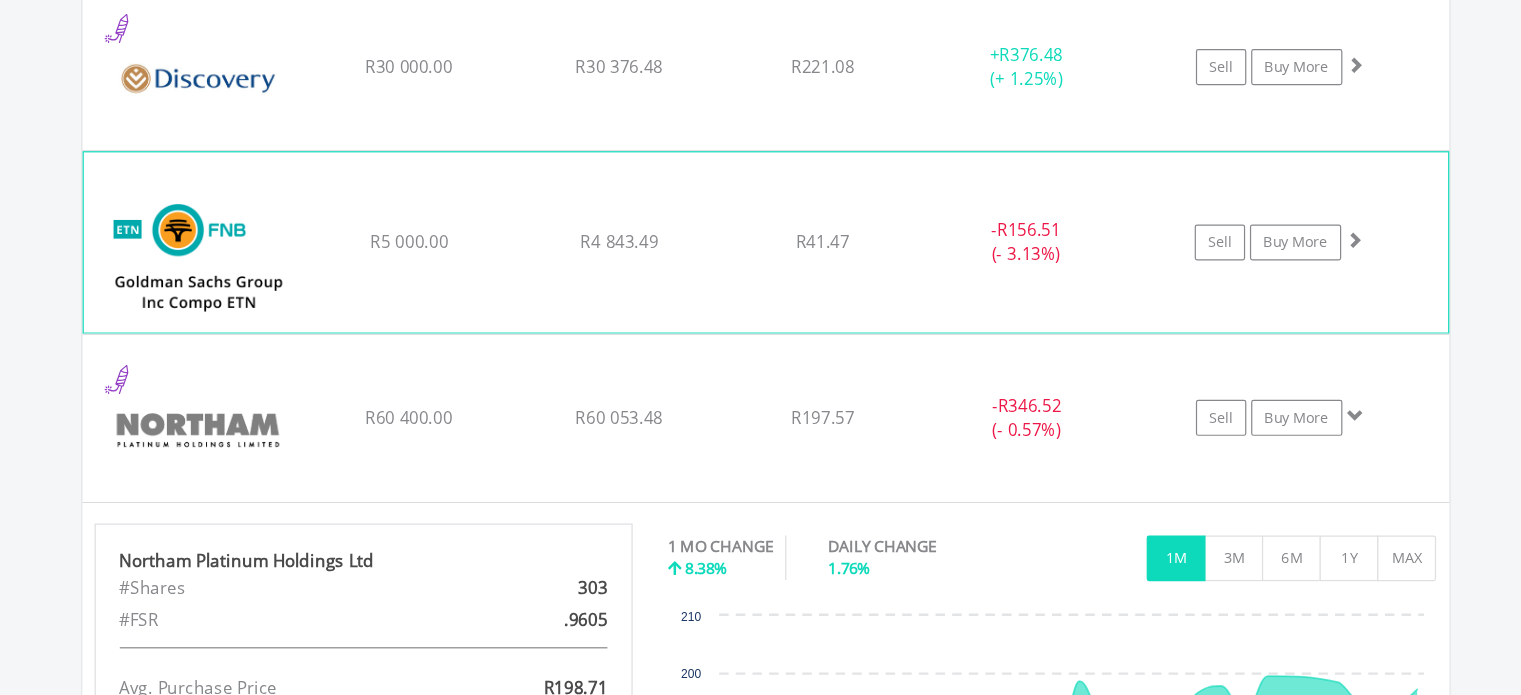 click at bounding box center [1251, 316] 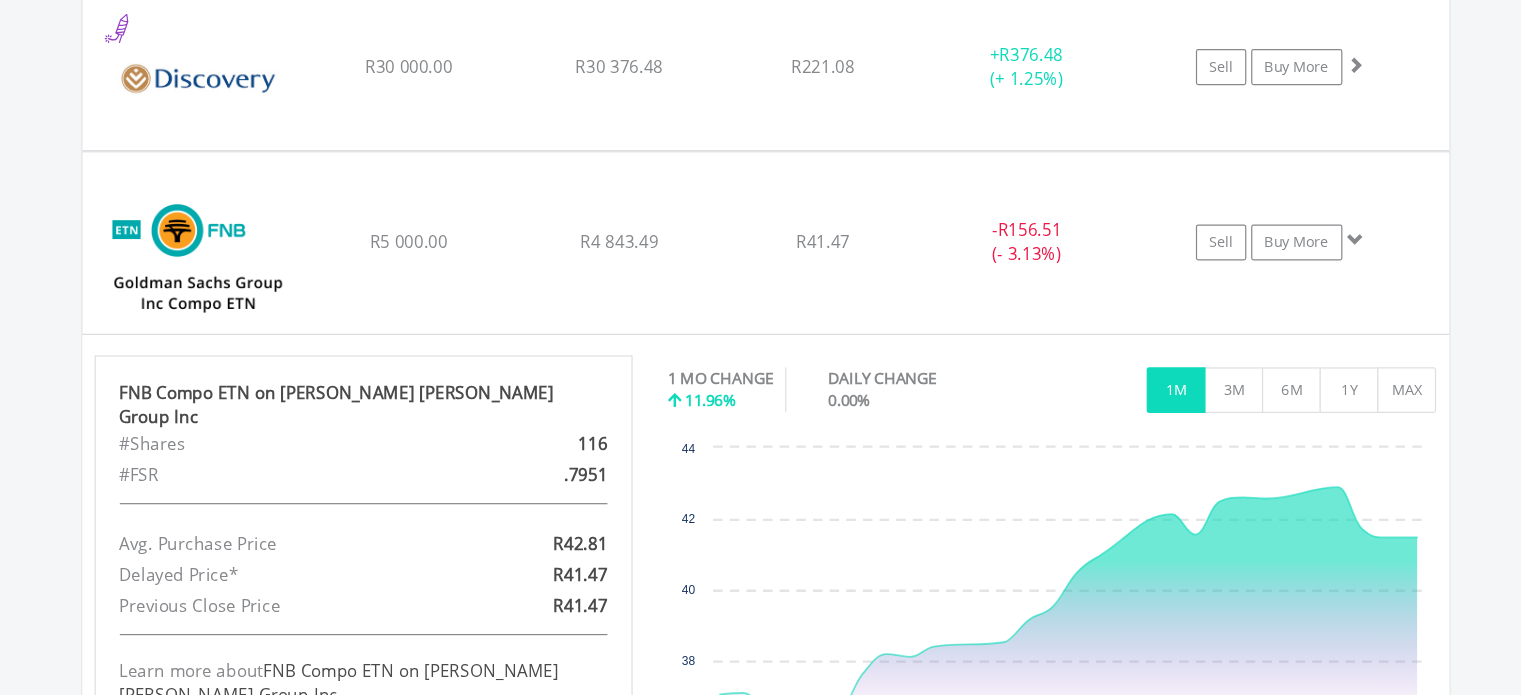 scroll, scrollTop: 2408, scrollLeft: 0, axis: vertical 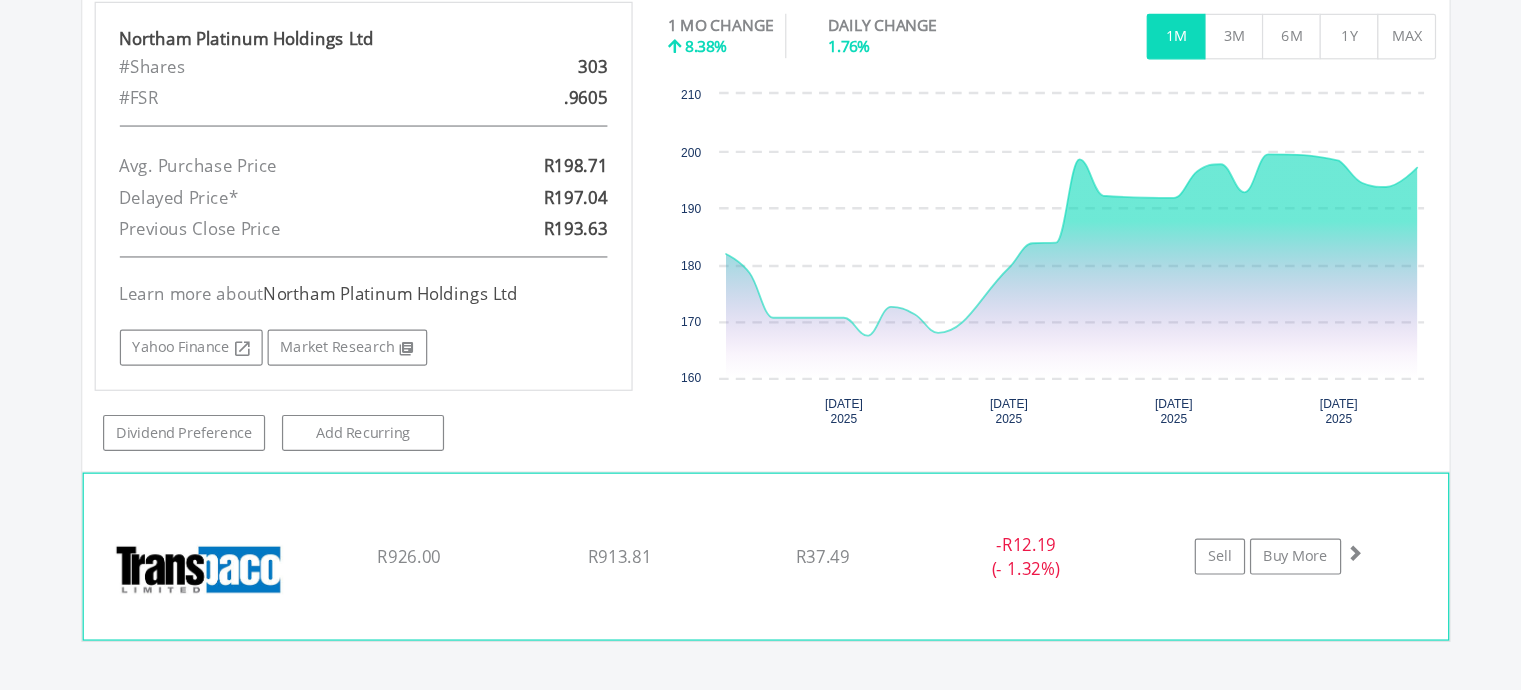 click at bounding box center (1251, 576) 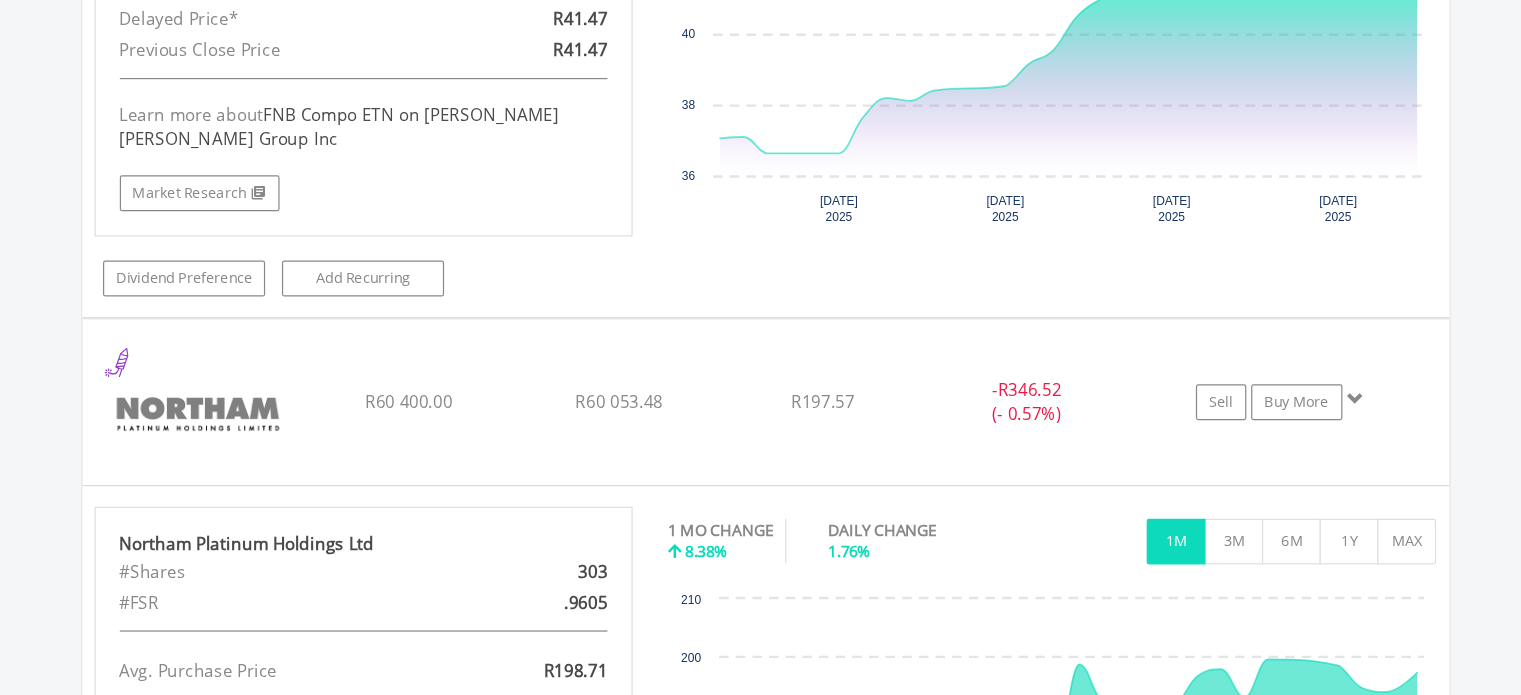 scroll, scrollTop: 2146, scrollLeft: 0, axis: vertical 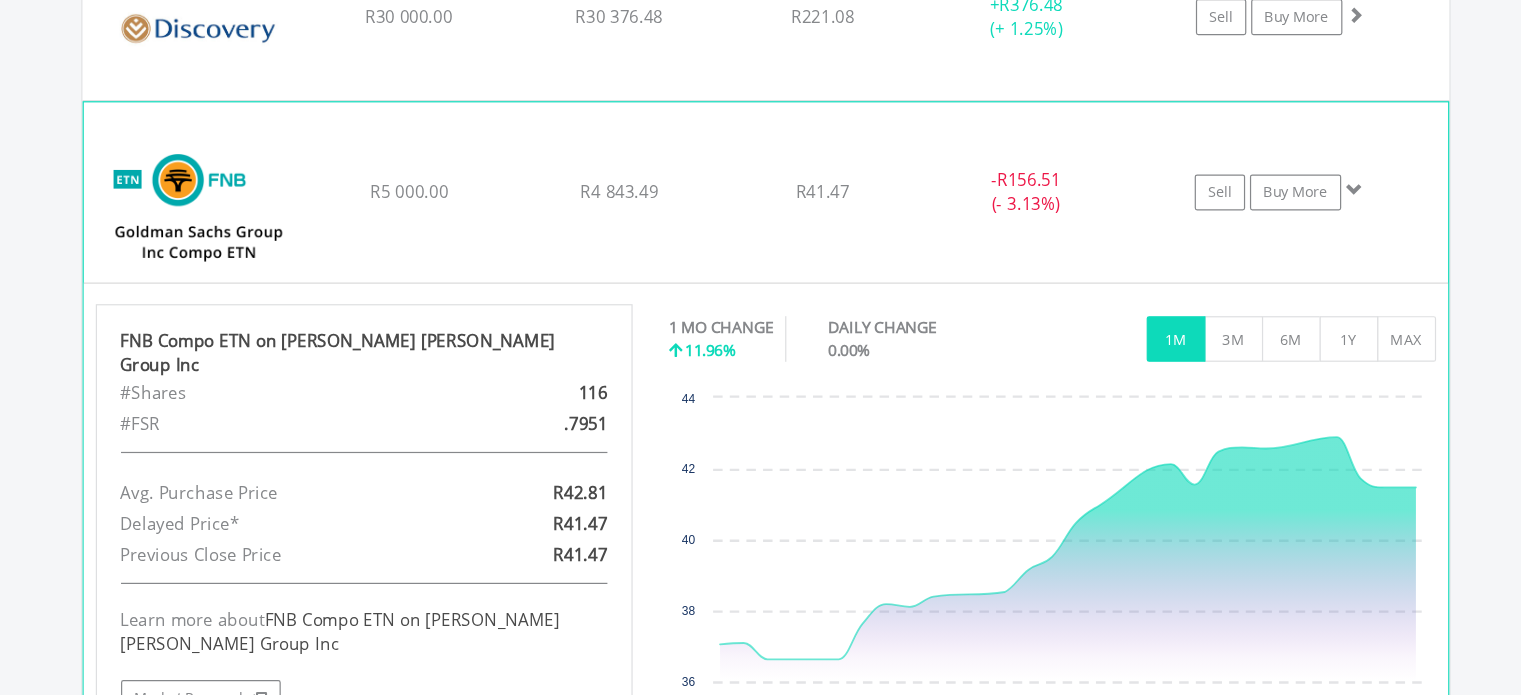 click at bounding box center [1251, 158] 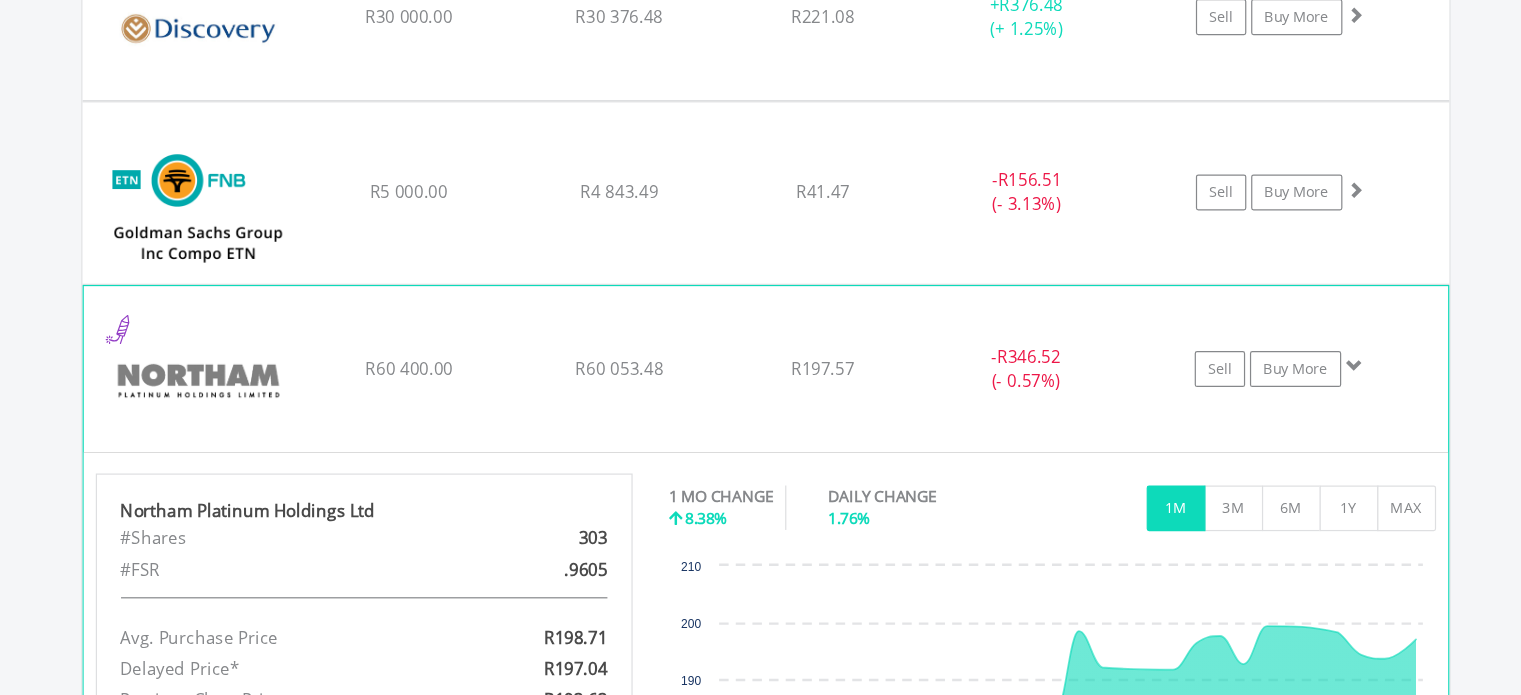 click at bounding box center [1251, 304] 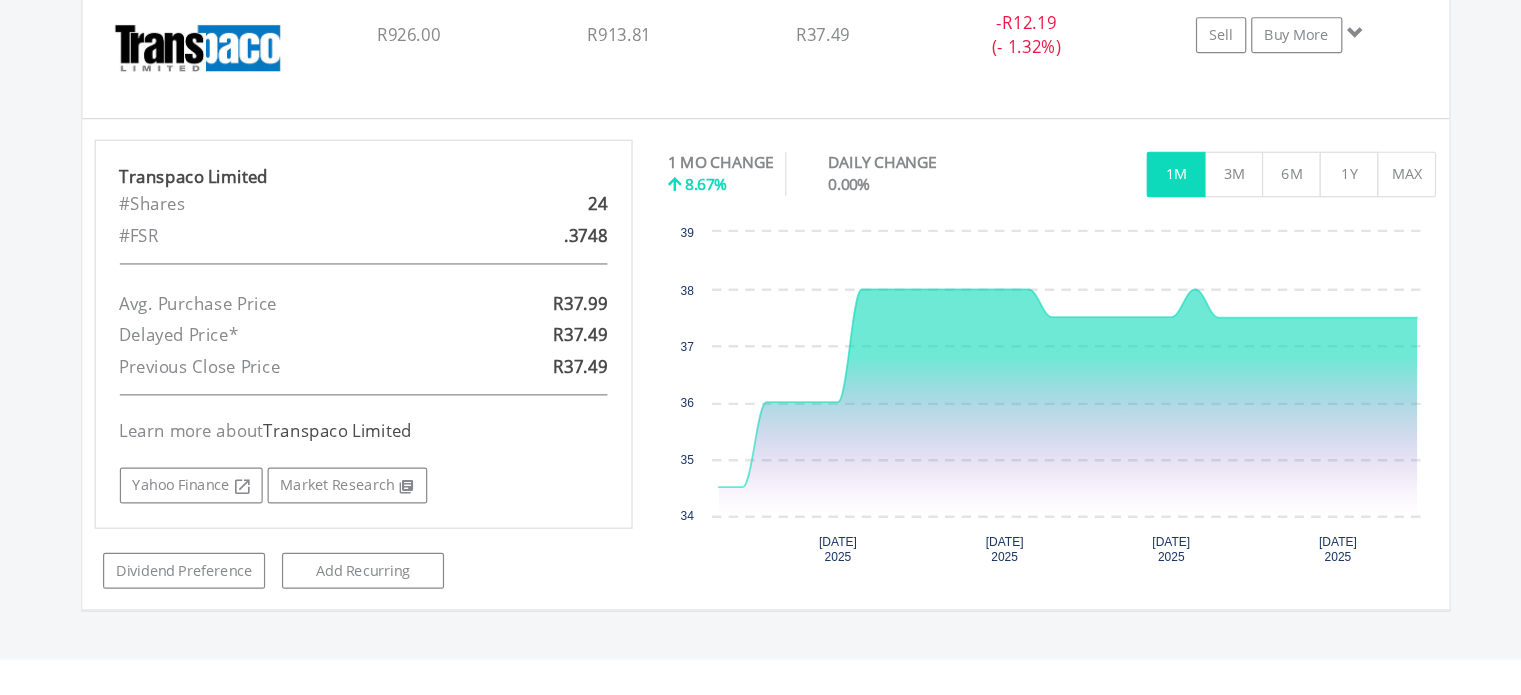 scroll, scrollTop: 2451, scrollLeft: 0, axis: vertical 